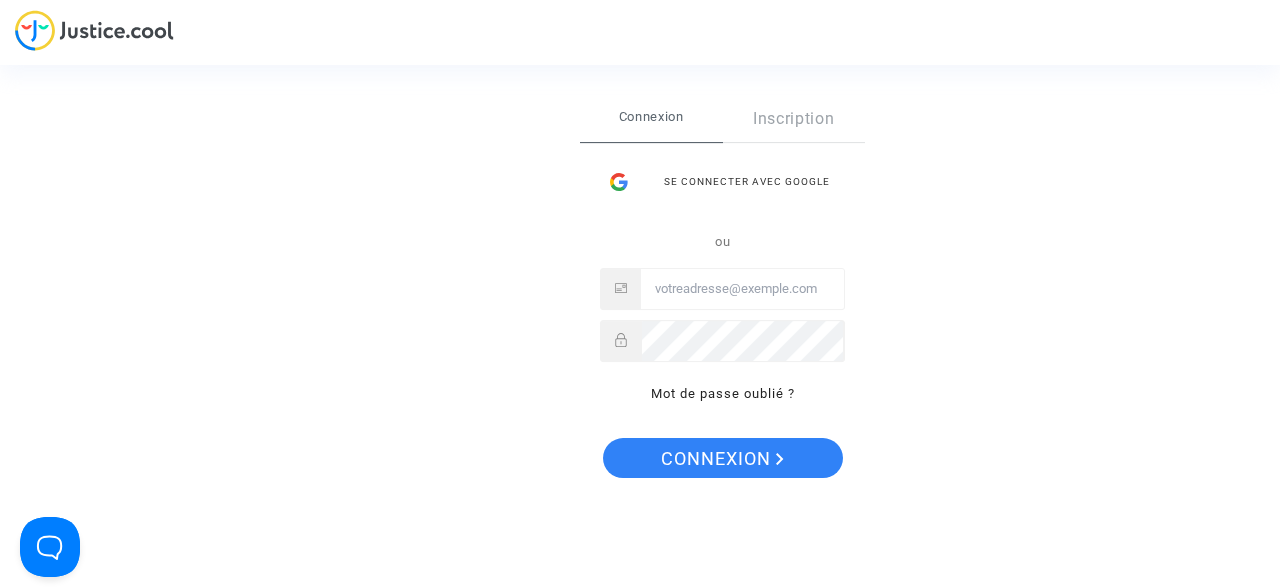 scroll, scrollTop: 0, scrollLeft: 0, axis: both 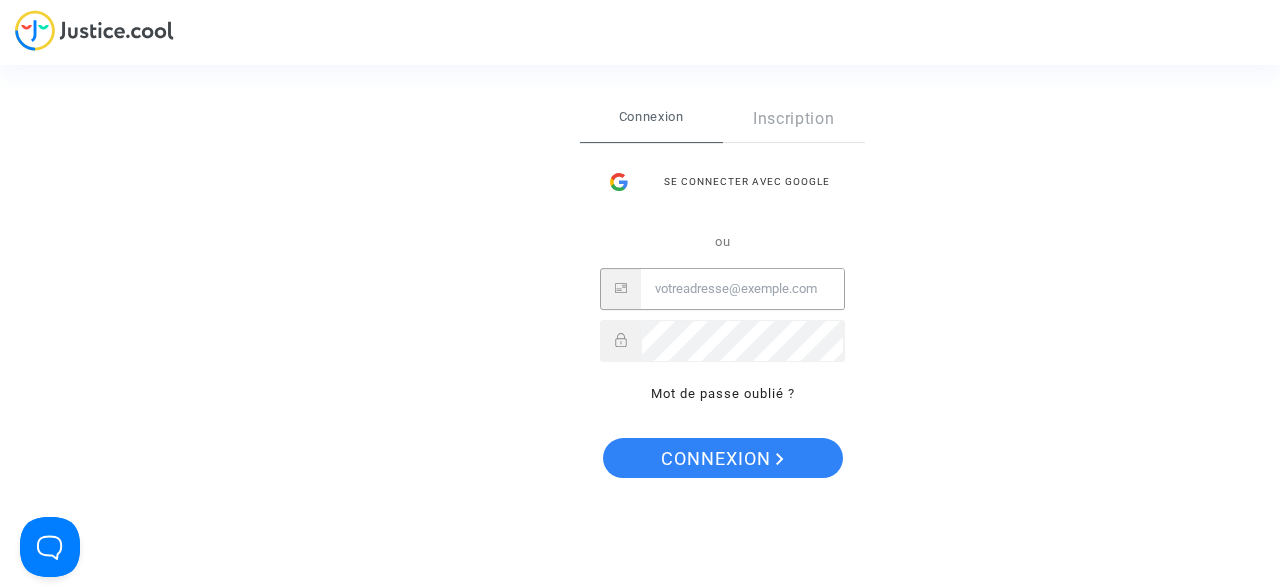 click at bounding box center [742, 289] 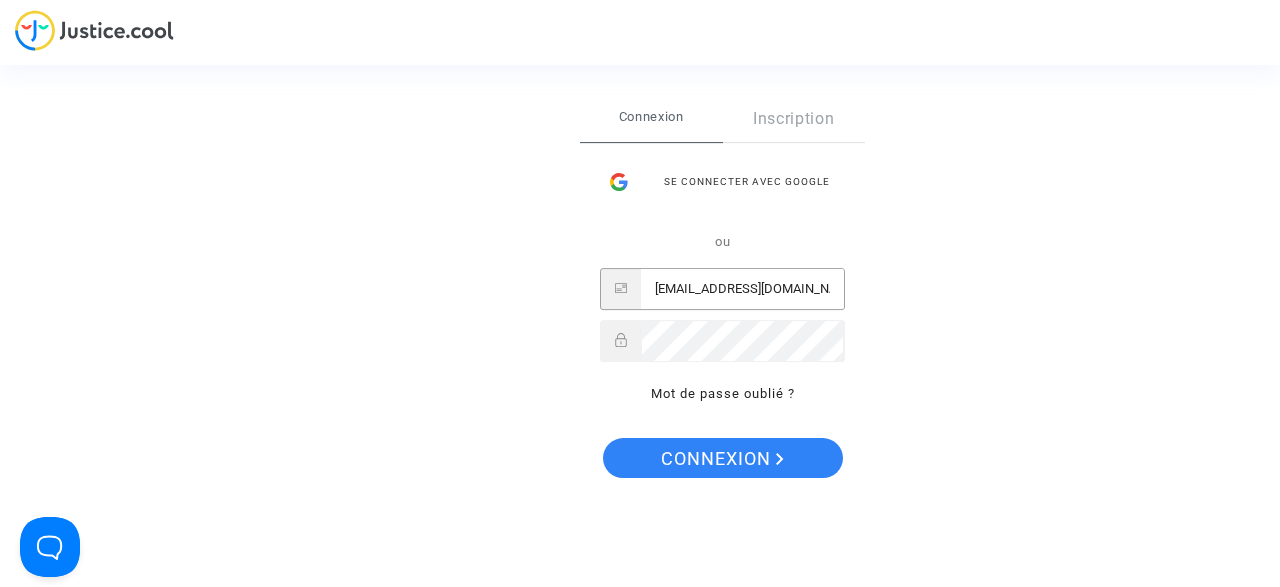 type on "[EMAIL_ADDRESS][DOMAIN_NAME]" 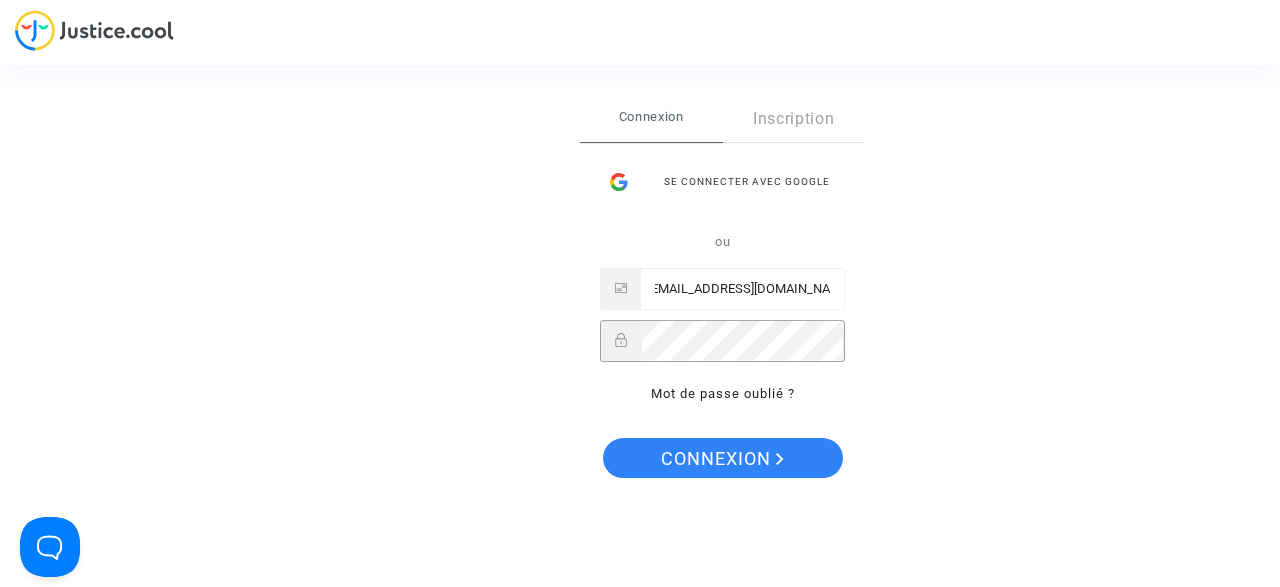 click on "Connexion" at bounding box center [723, 458] 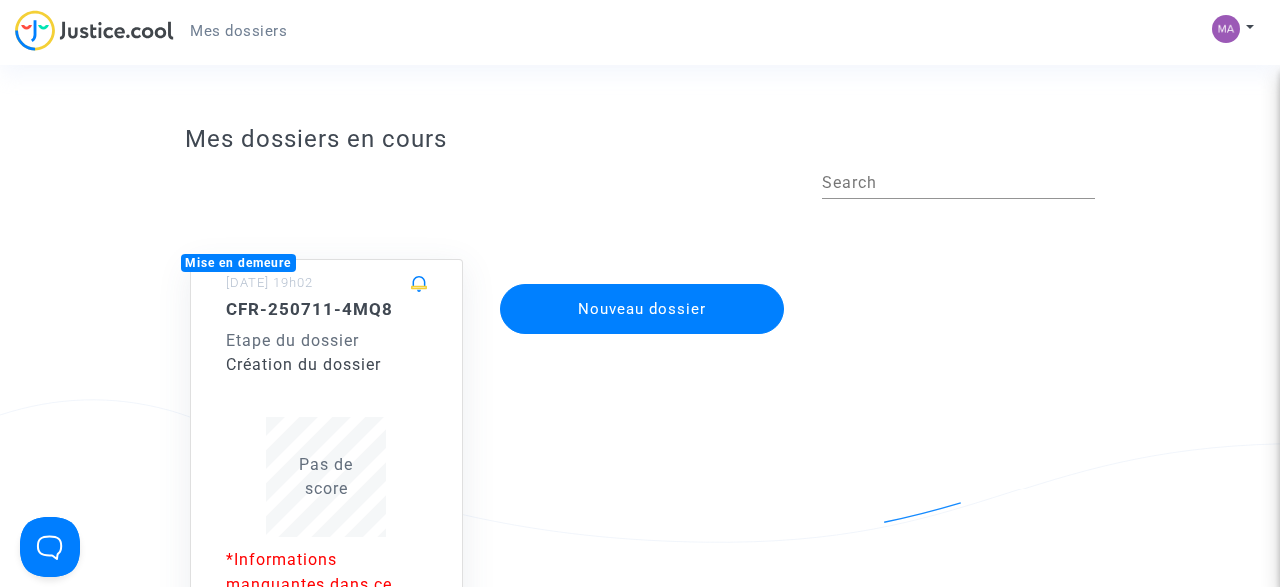 scroll, scrollTop: 0, scrollLeft: 0, axis: both 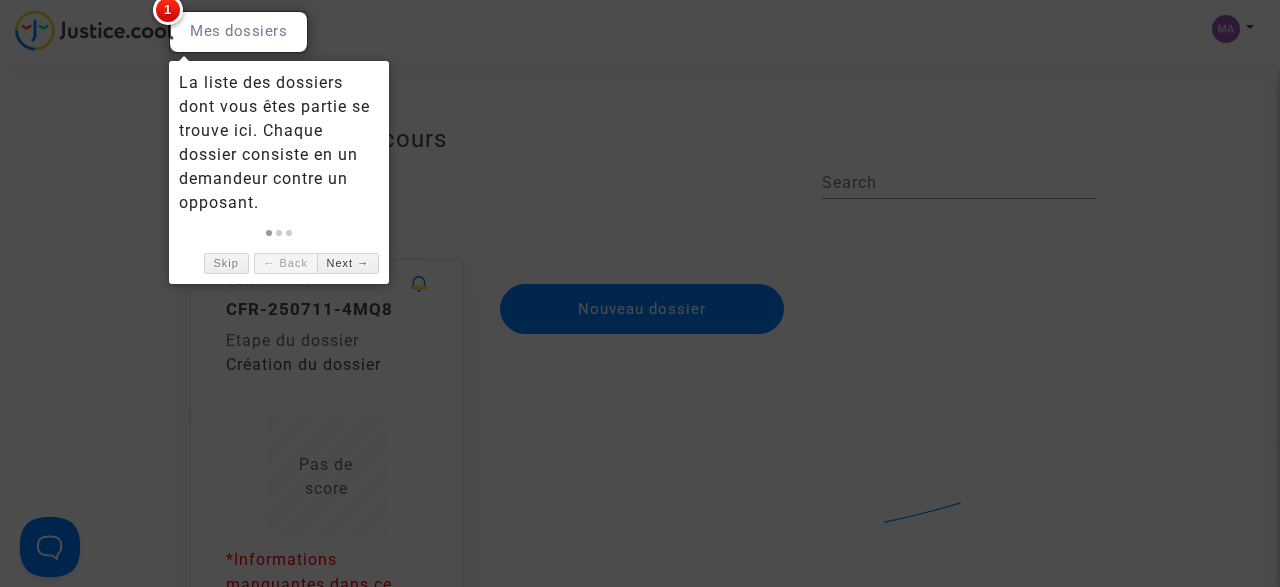click on "La liste des dossiers dont vous êtes partie se trouve ici.
Chaque dossier consiste en un demandeur contre un opposant.       Skip ← Back Next →" at bounding box center [279, 172] 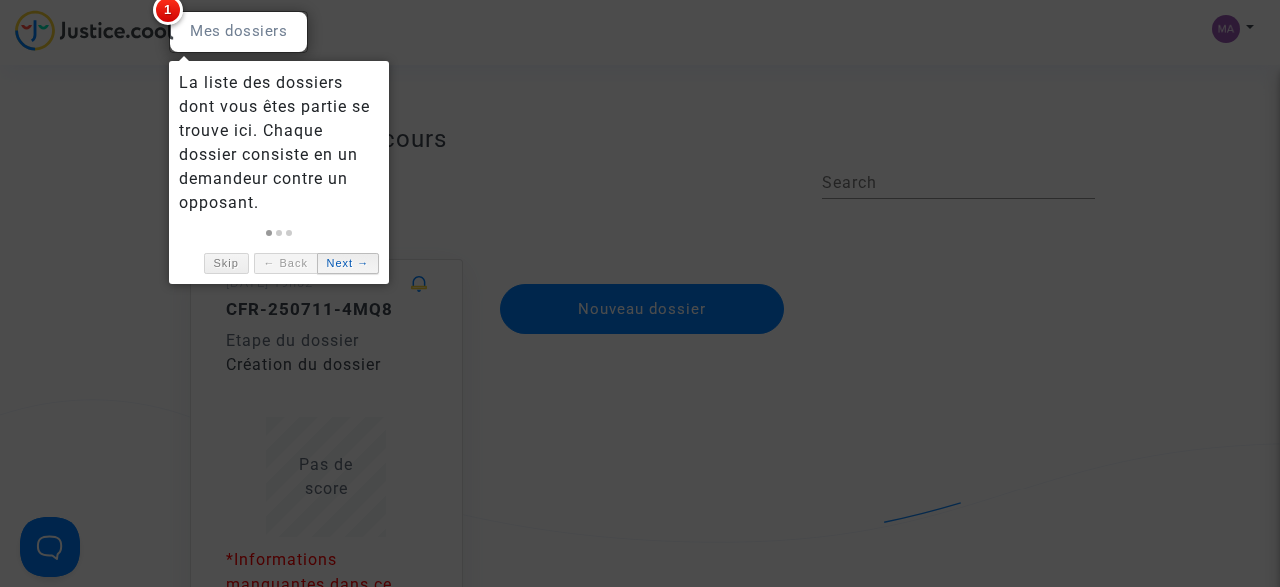 click on "Next →" at bounding box center (348, 263) 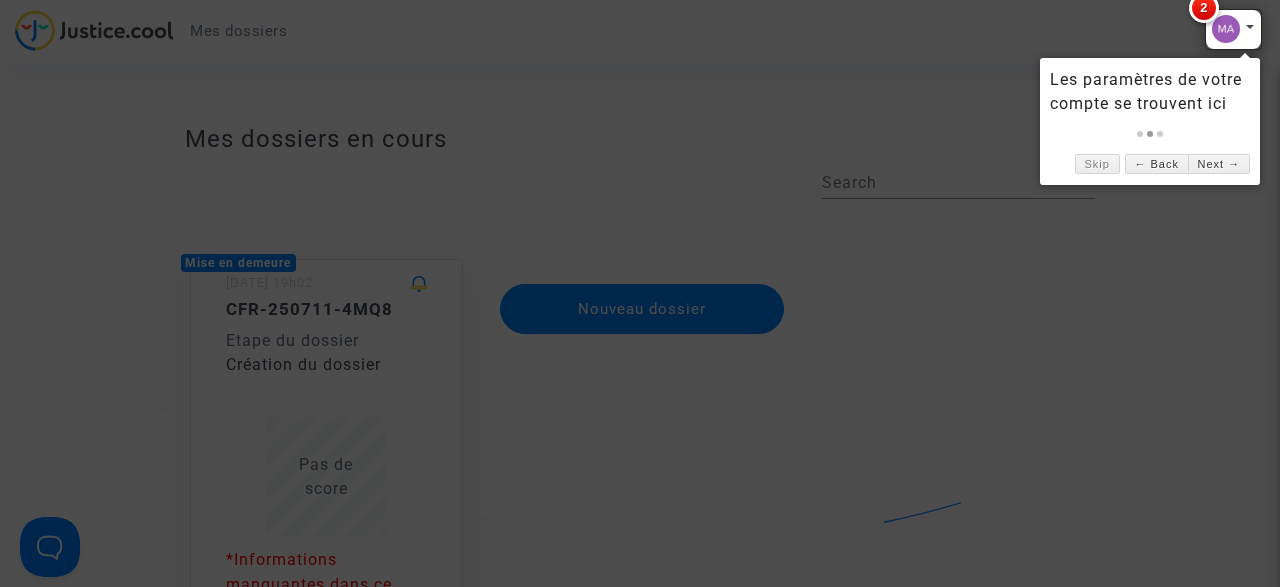 click at bounding box center (640, 293) 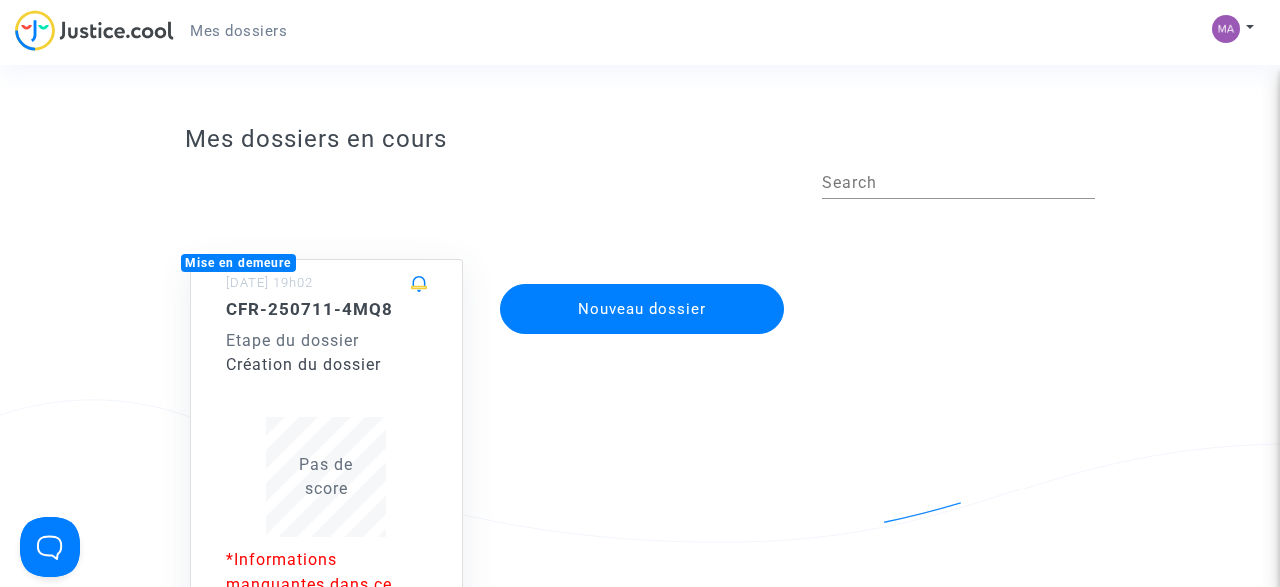 scroll, scrollTop: 257, scrollLeft: 0, axis: vertical 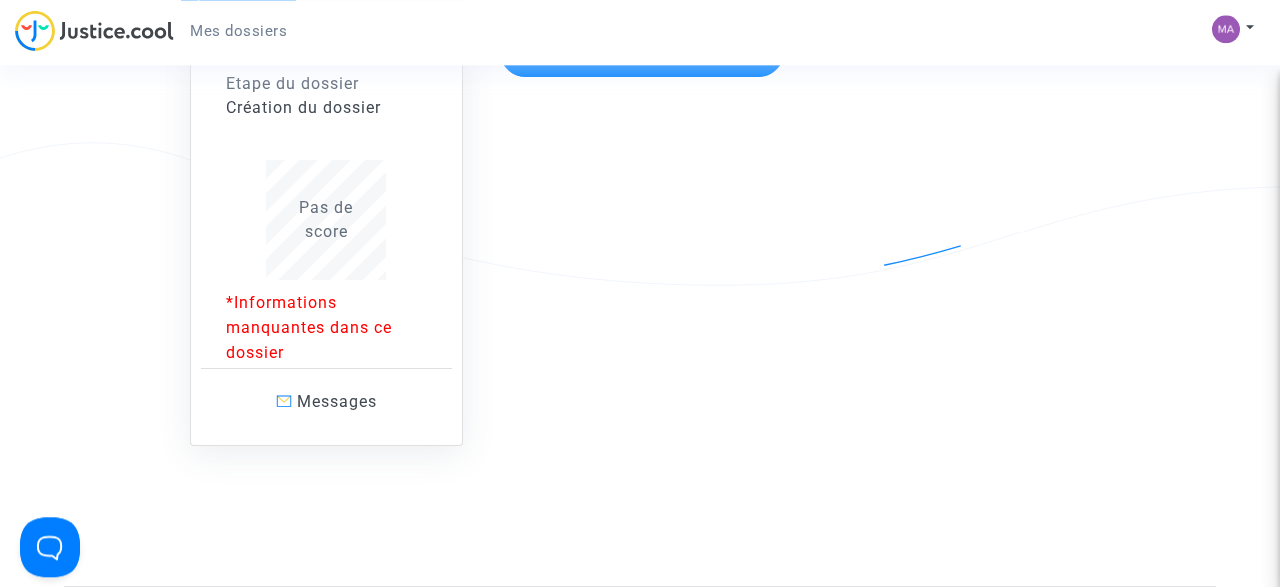click on "*Informations manquantes dans ce dossier" 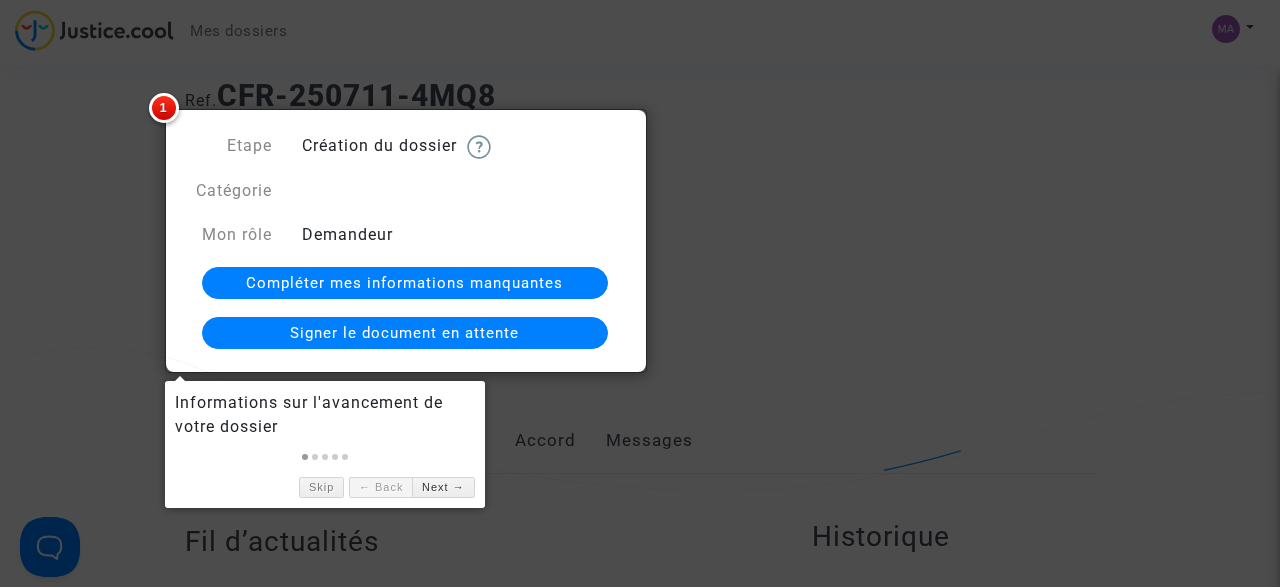 scroll, scrollTop: 51, scrollLeft: 0, axis: vertical 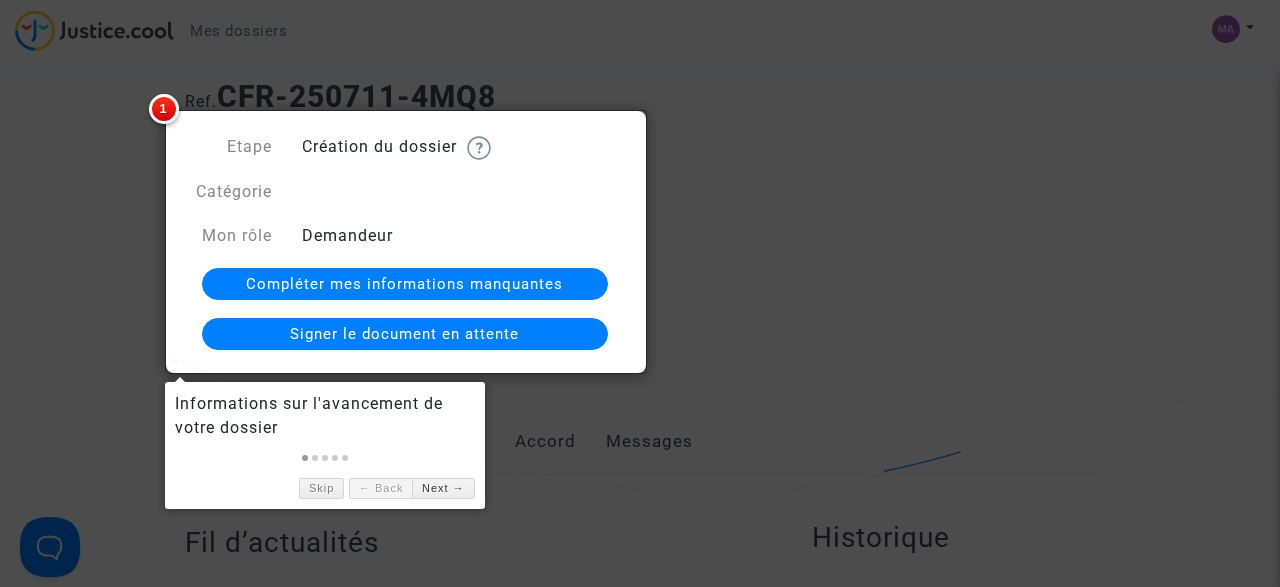 click on "Compléter mes informations manquantes" 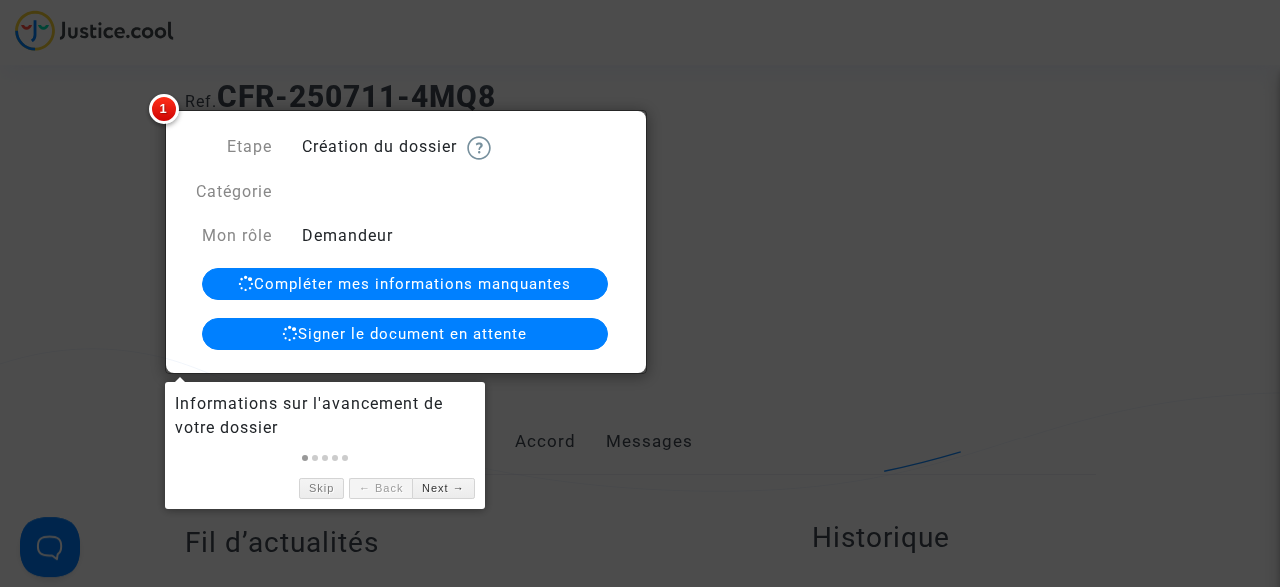 scroll, scrollTop: 0, scrollLeft: 0, axis: both 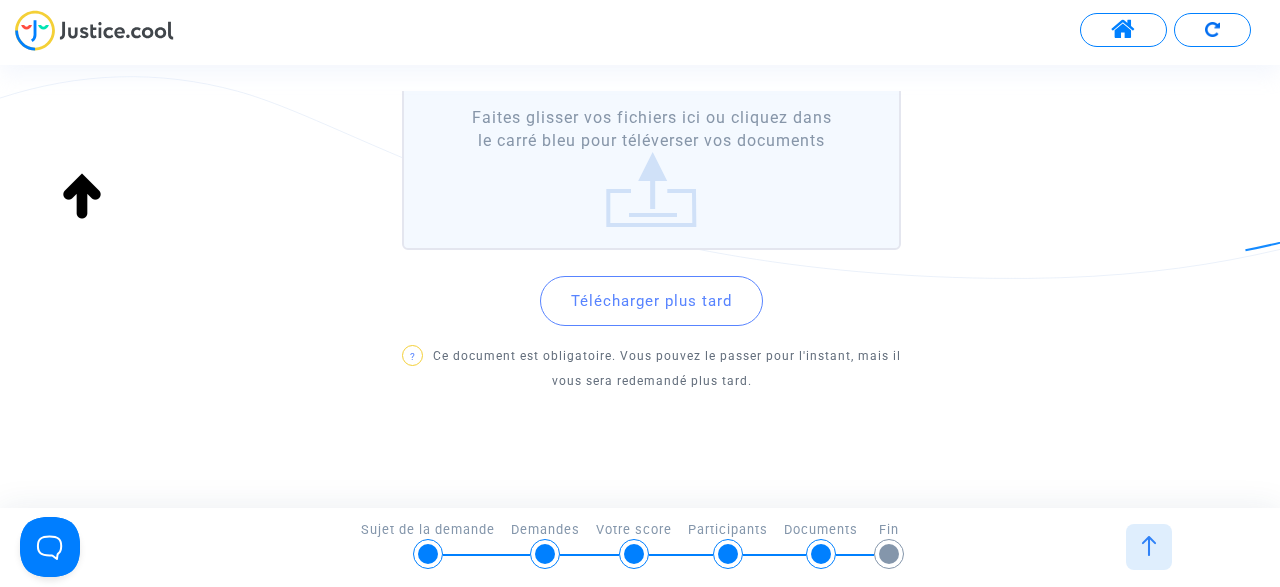 click on "Faites glisser vos fichiers ici ou cliquez dans le carré bleu pour téléverser vos documents" 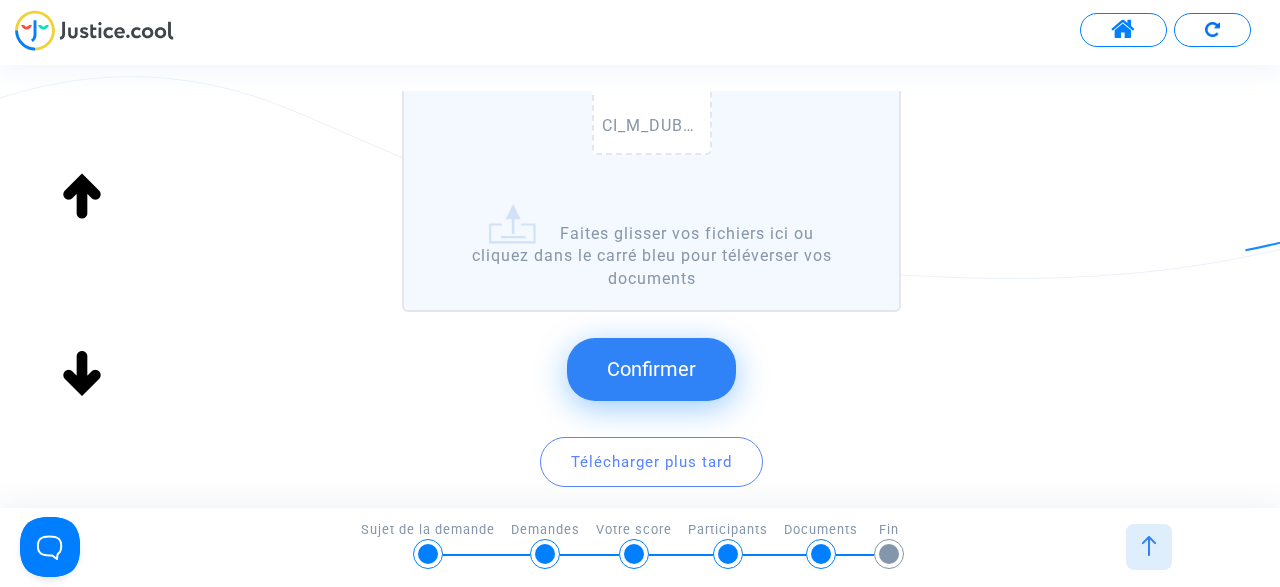 scroll, scrollTop: 427, scrollLeft: 0, axis: vertical 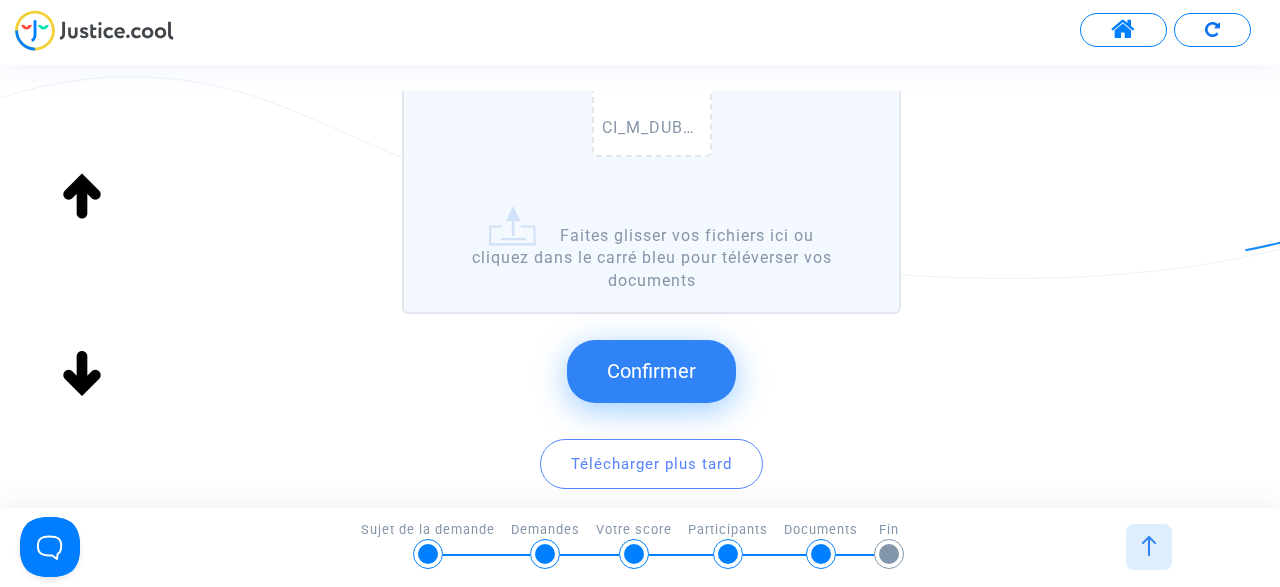 click on "Confirmer" 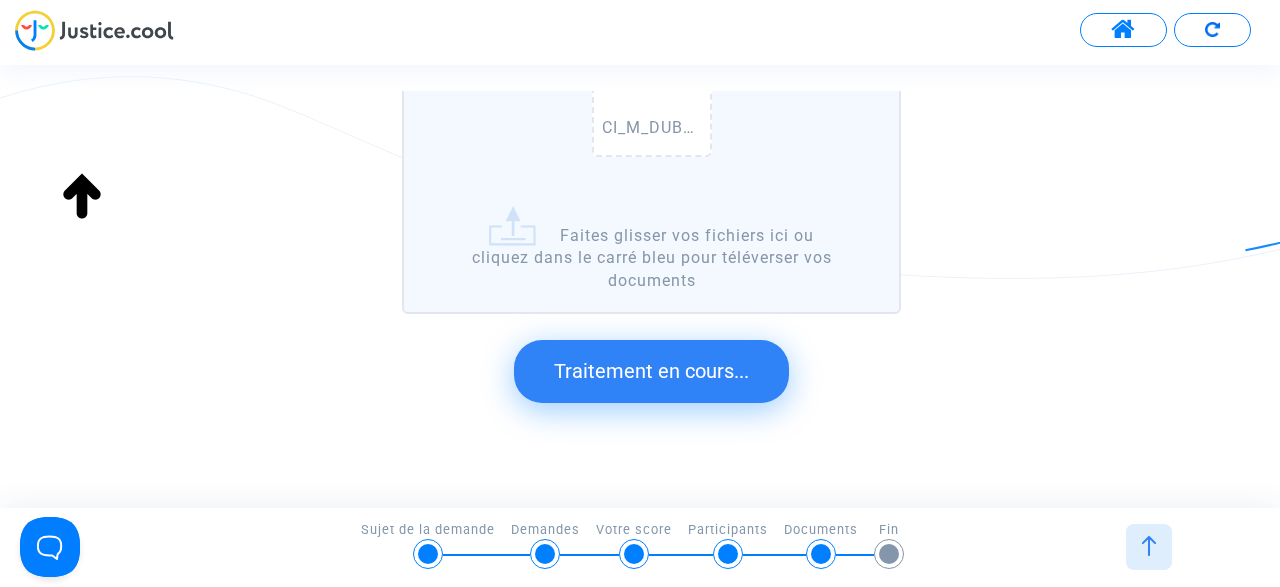 scroll, scrollTop: 146, scrollLeft: 0, axis: vertical 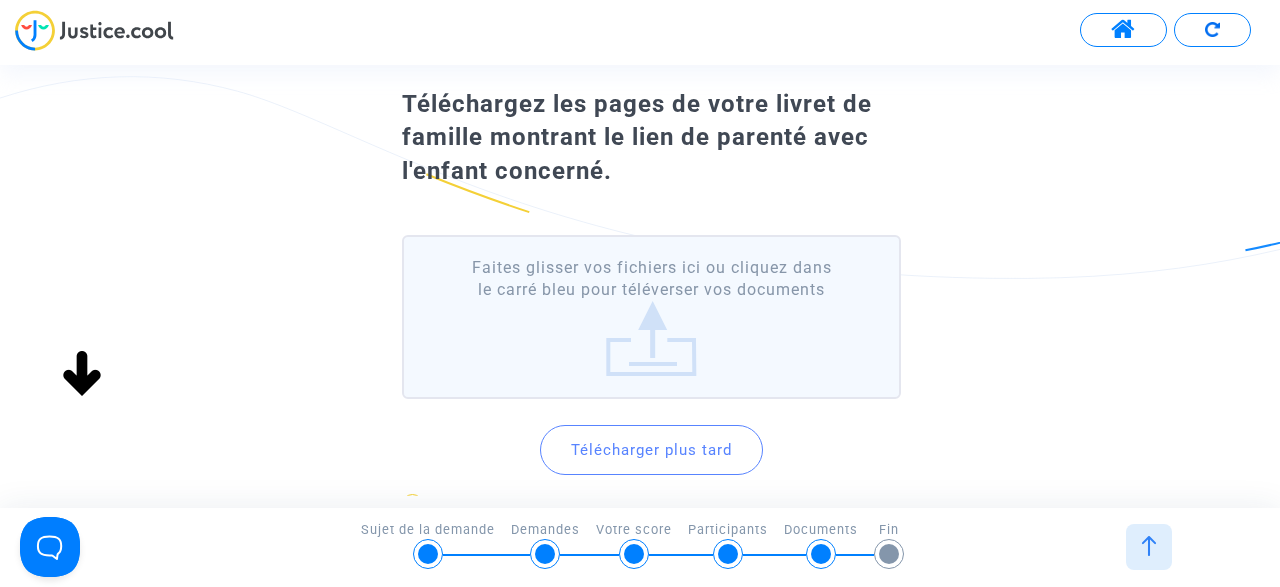 click on "Faites glisser vos fichiers ici ou cliquez dans le carré bleu pour téléverser vos documents" 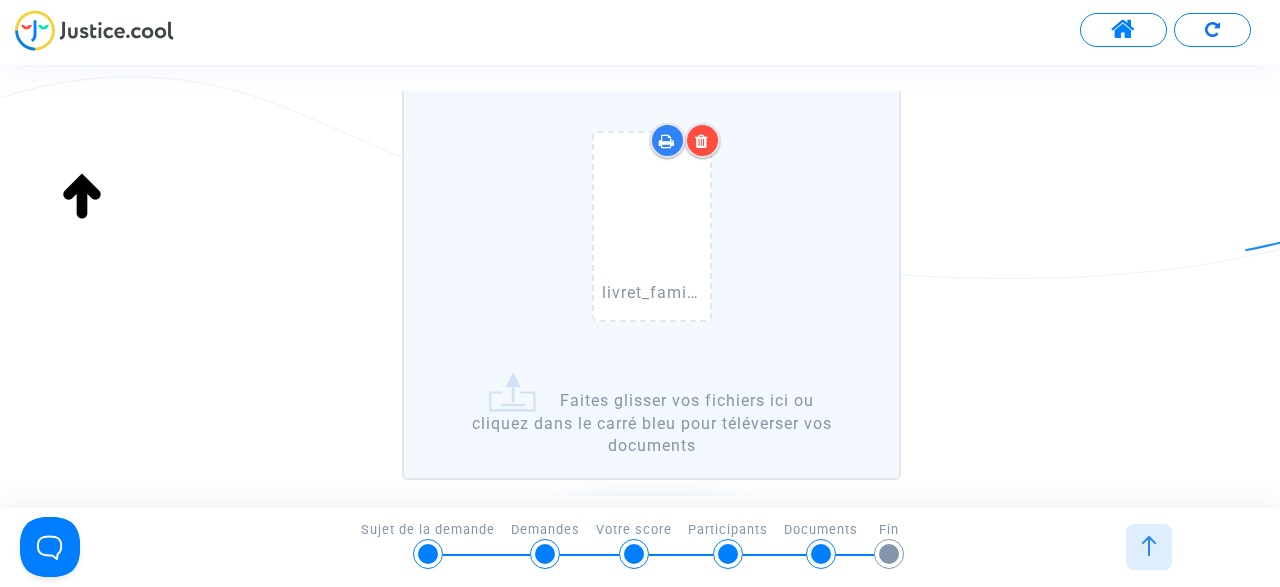 scroll, scrollTop: 577, scrollLeft: 0, axis: vertical 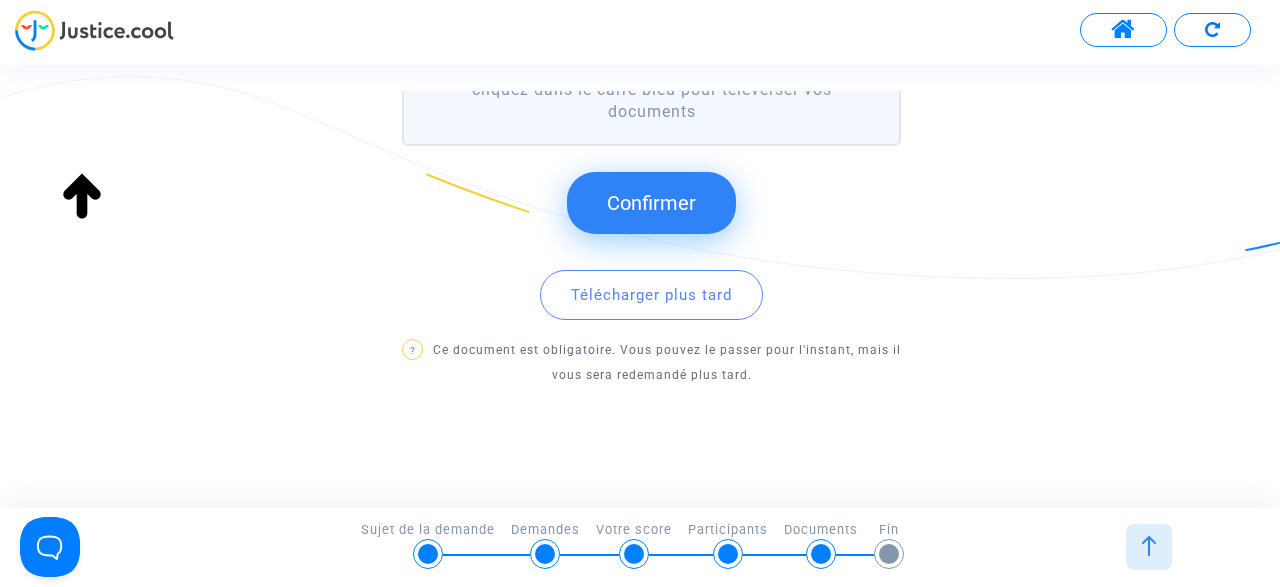 click on "Confirmer" 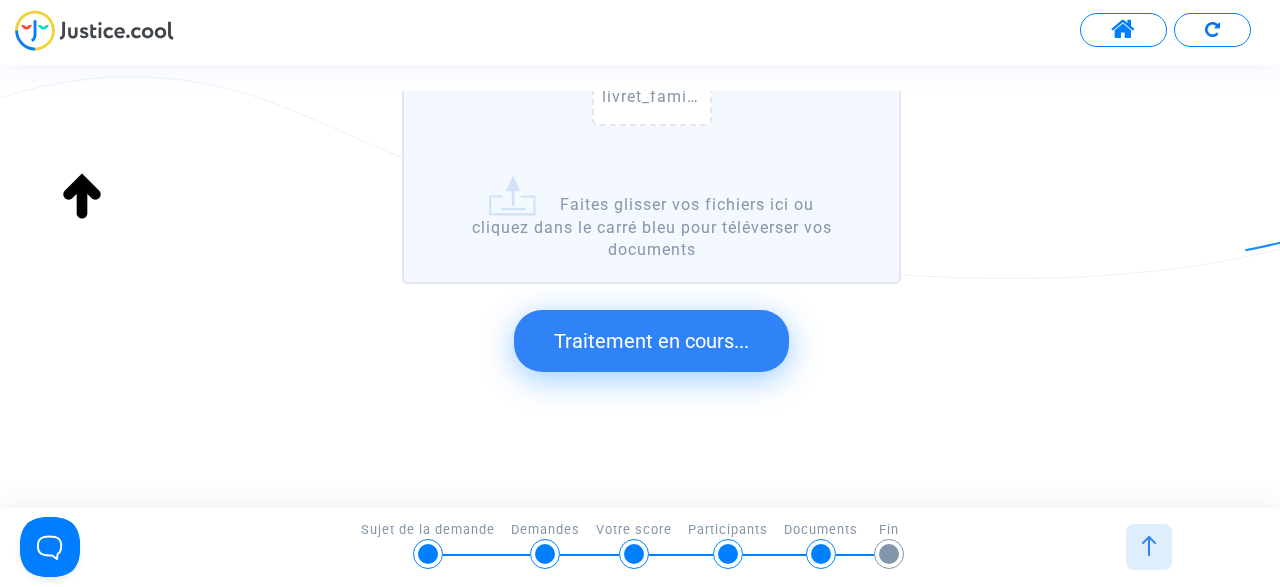 scroll, scrollTop: 127, scrollLeft: 0, axis: vertical 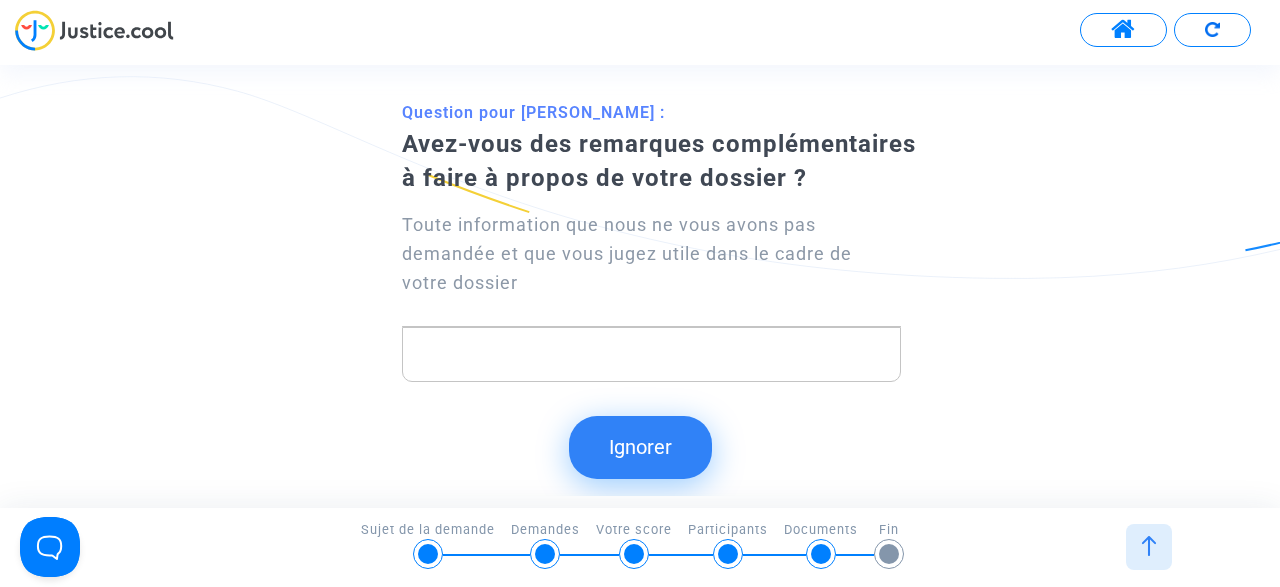 click on "Ignorer" 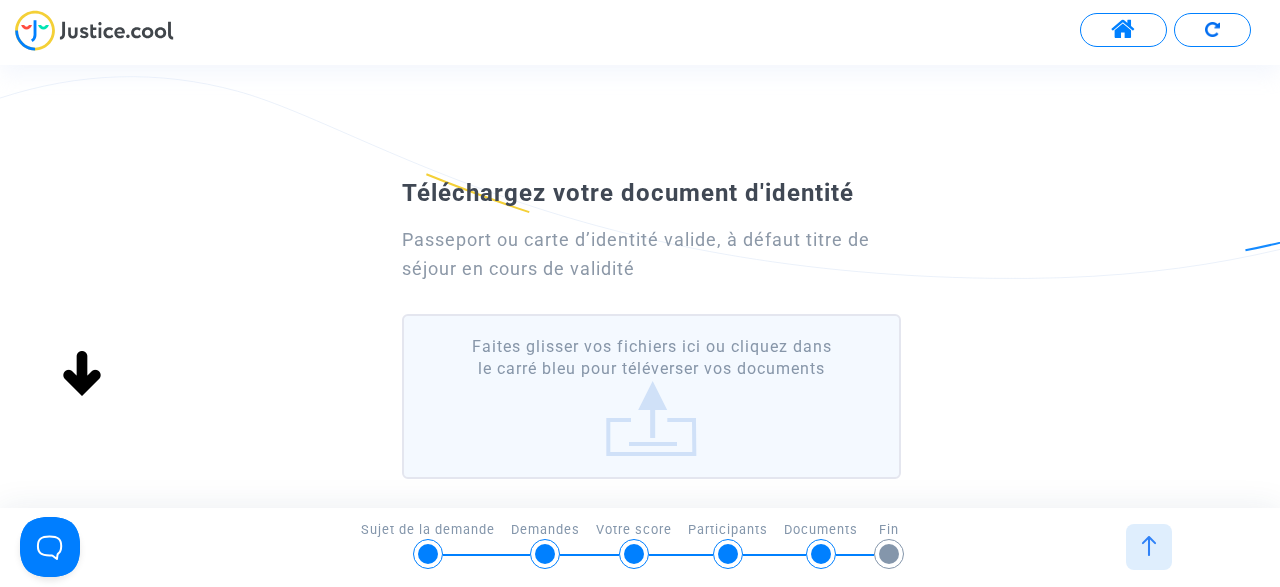 scroll, scrollTop: 0, scrollLeft: 0, axis: both 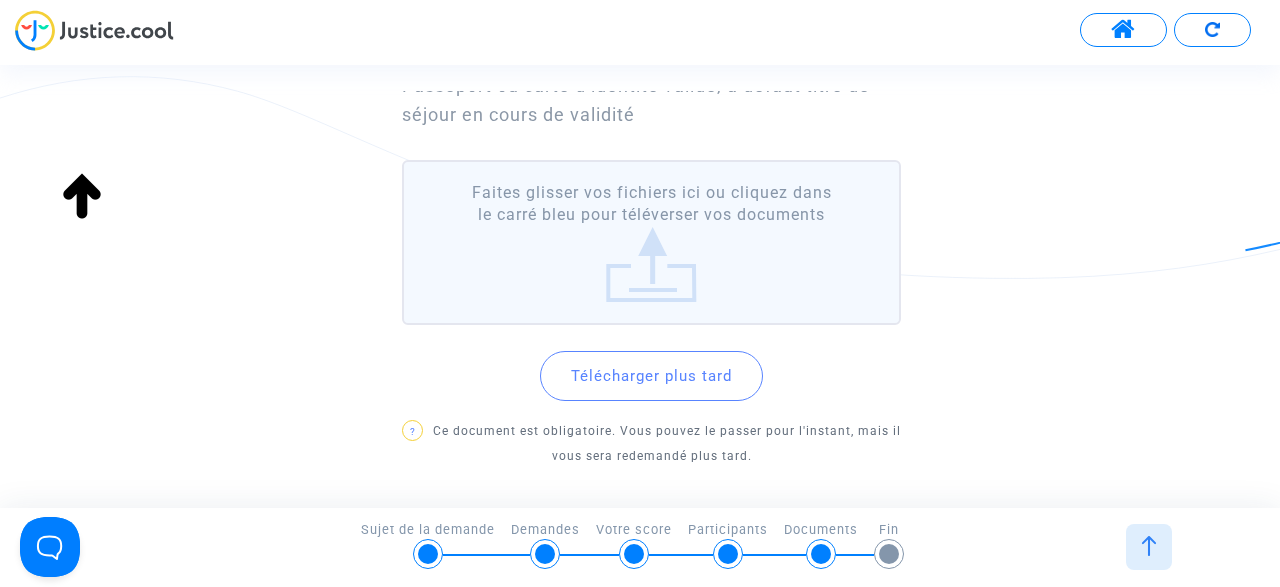 click on "Faites glisser vos fichiers ici ou cliquez dans le carré bleu pour téléverser vos documents" 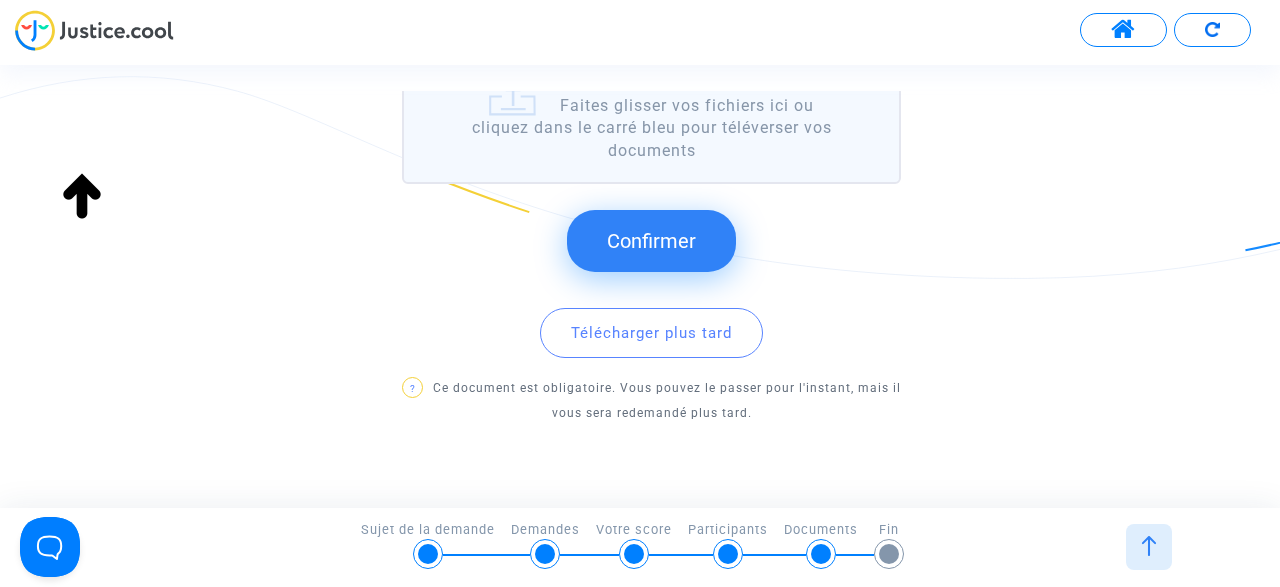 click on "Confirmer" 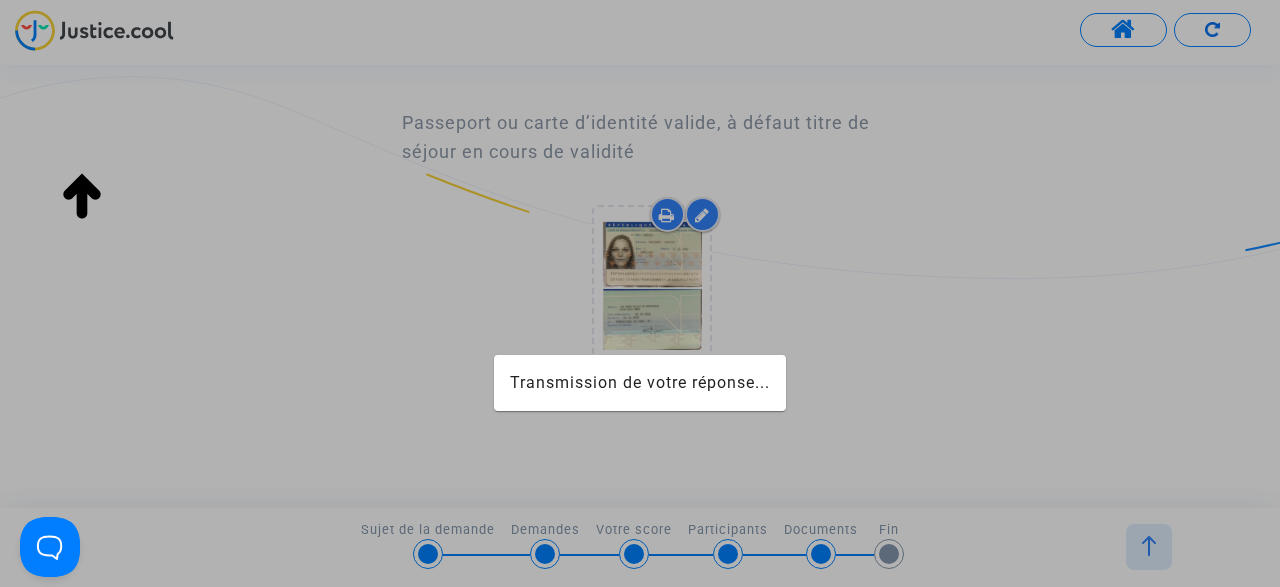 scroll, scrollTop: 117, scrollLeft: 0, axis: vertical 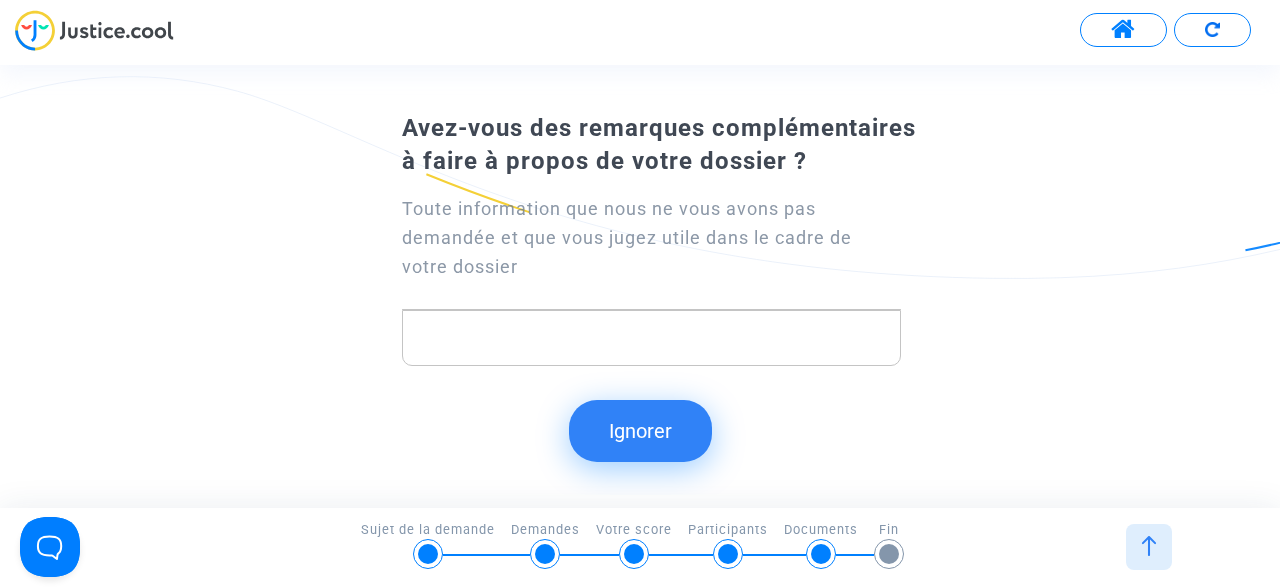 click on "Ignorer" 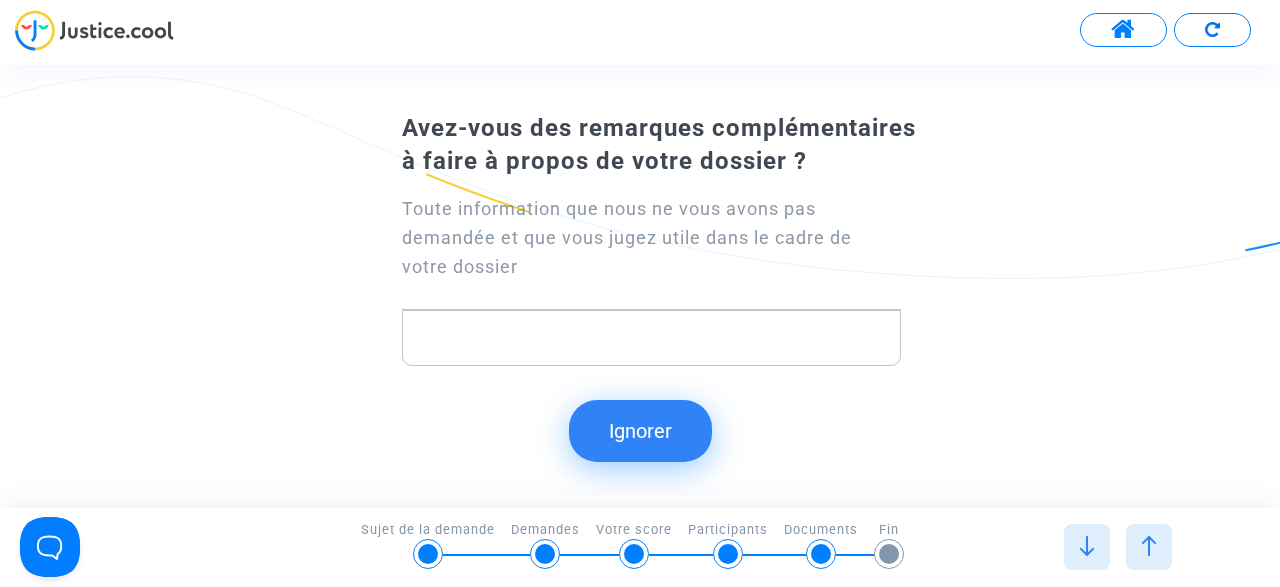 scroll, scrollTop: 0, scrollLeft: 0, axis: both 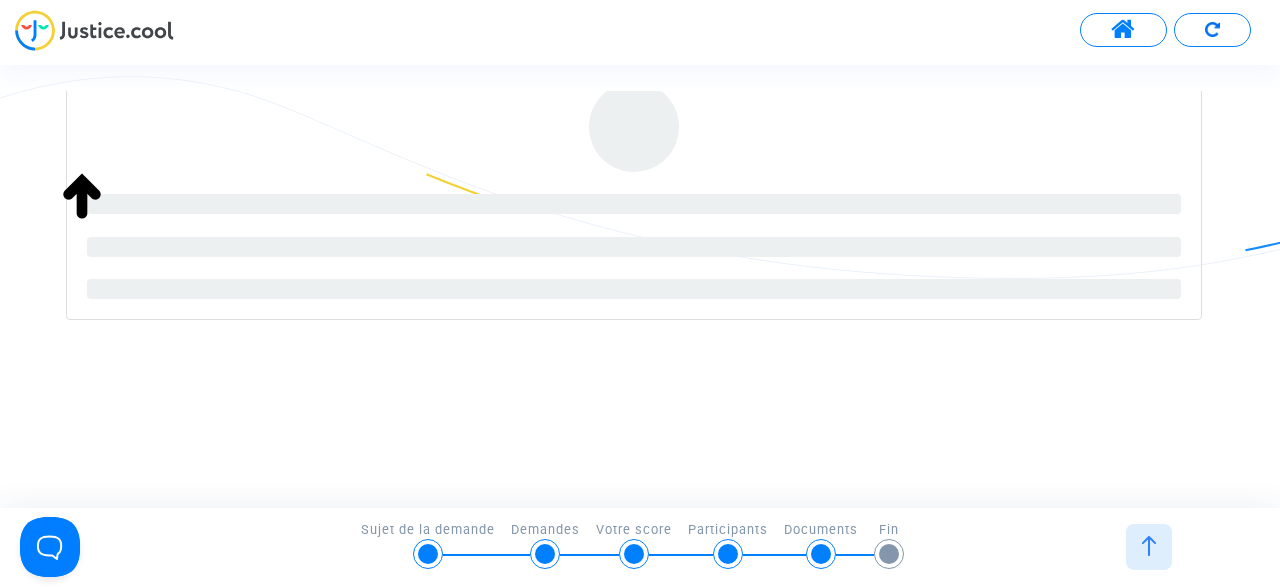 click at bounding box center [1212, 30] 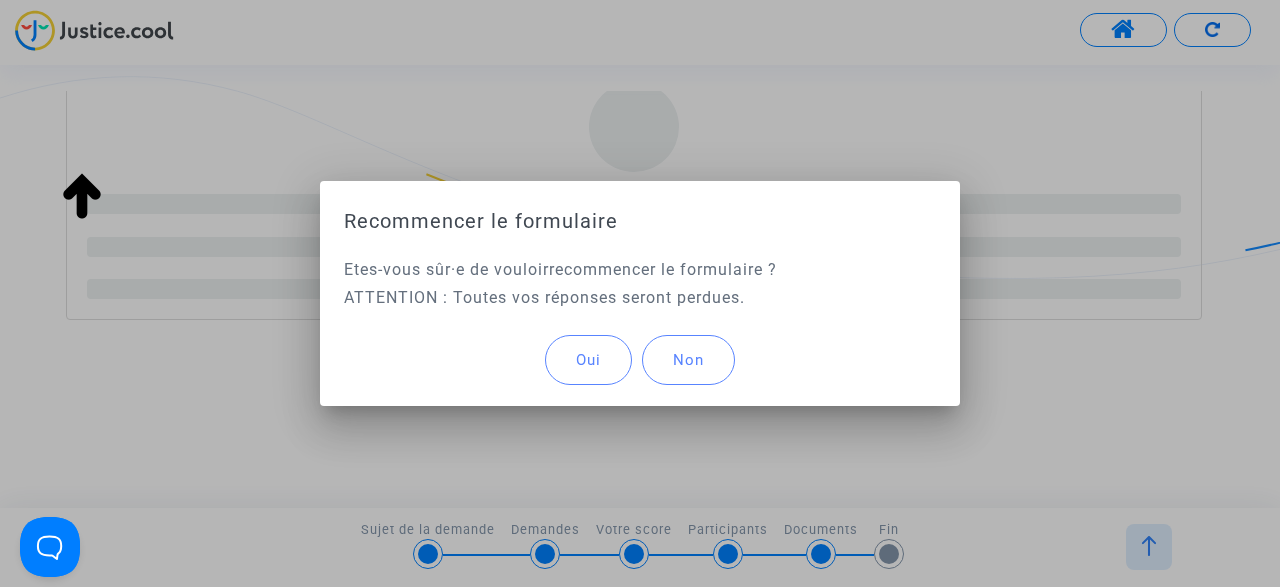 click on "Non" at bounding box center [688, 360] 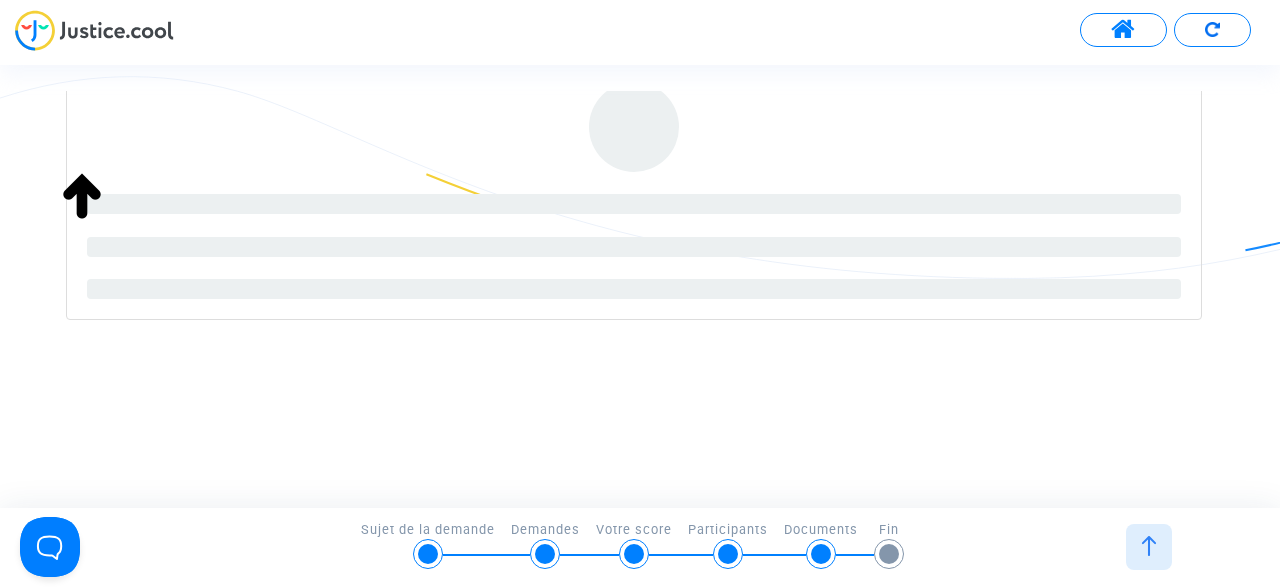 click at bounding box center [1123, 30] 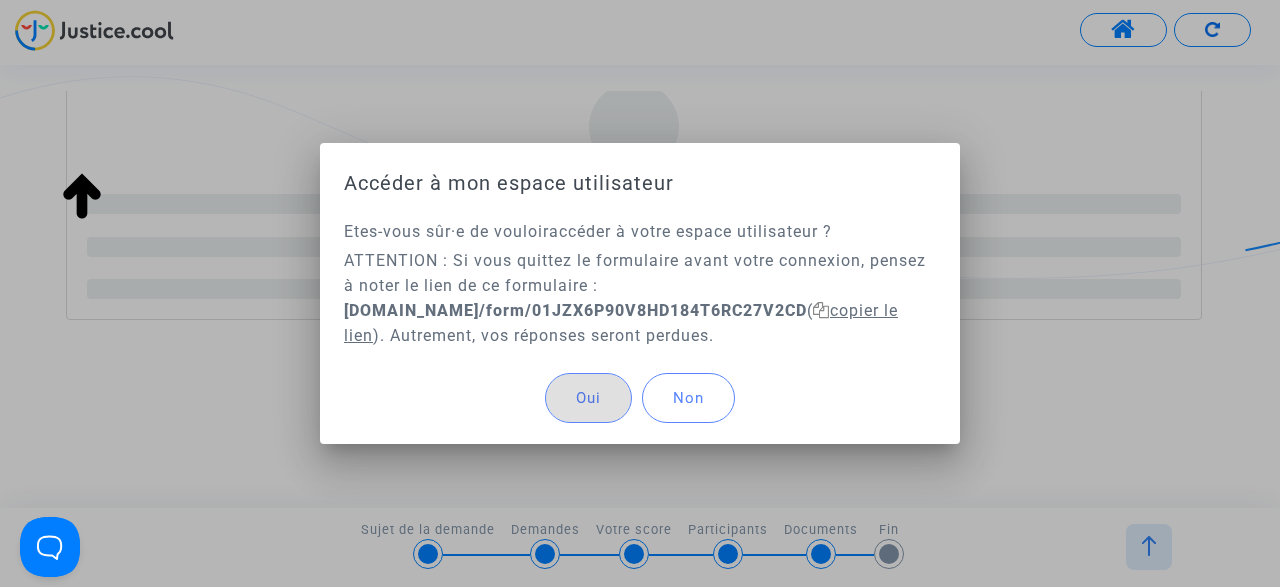 click on "copier le lien" at bounding box center (621, 323) 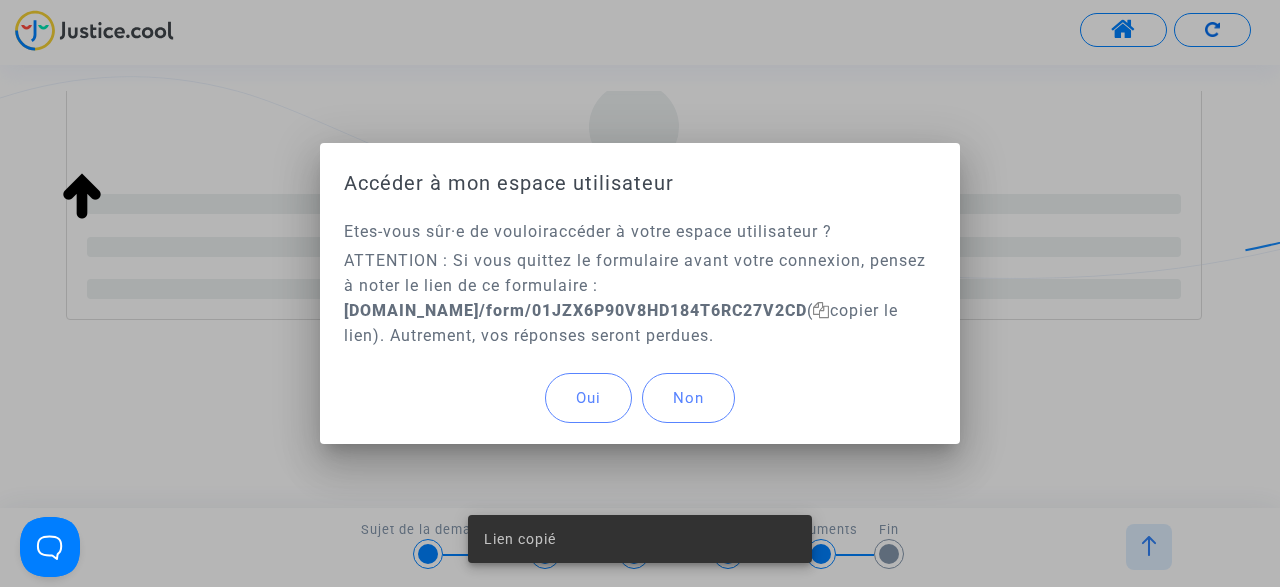 click on "Oui" at bounding box center [588, 398] 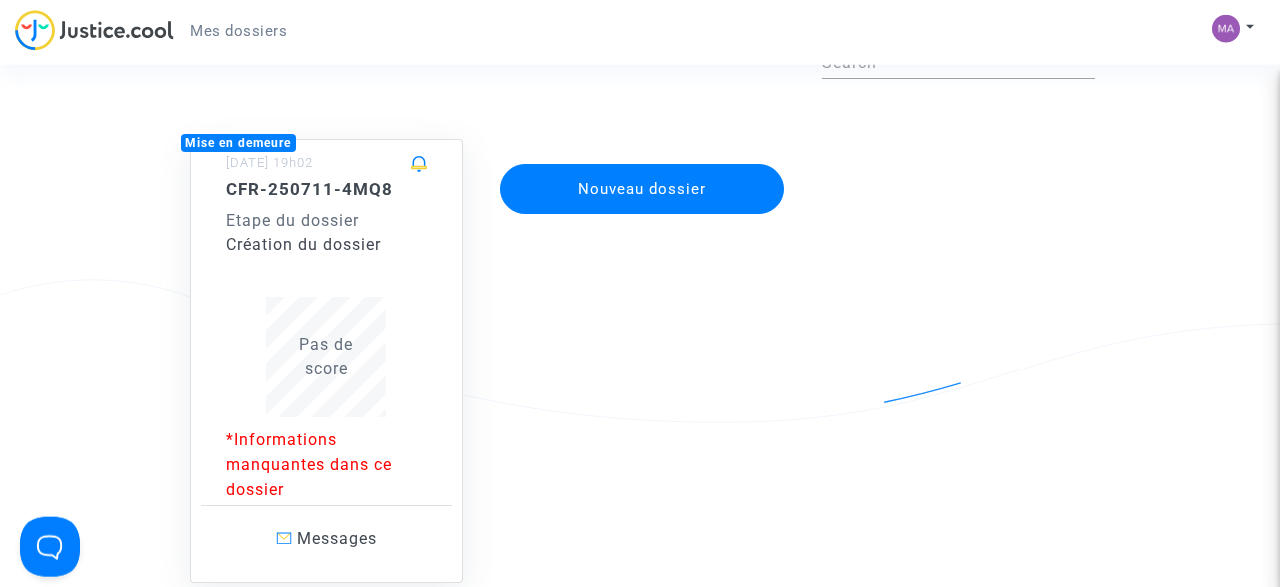 scroll, scrollTop: 0, scrollLeft: 0, axis: both 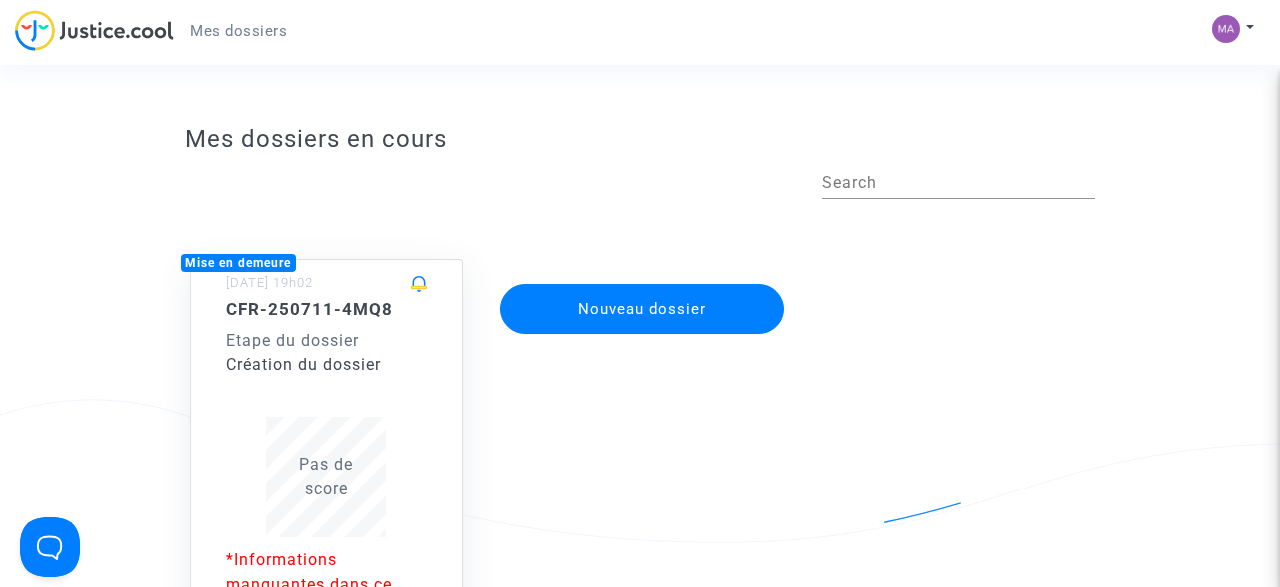 click on "Mise en demeure" 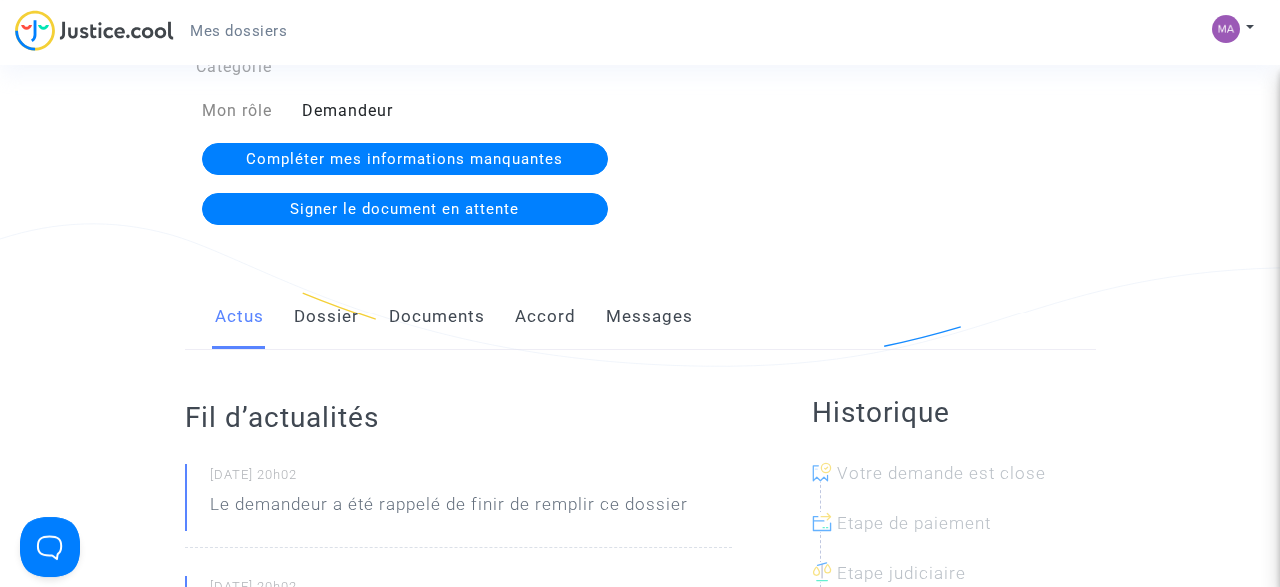 scroll, scrollTop: 149, scrollLeft: 0, axis: vertical 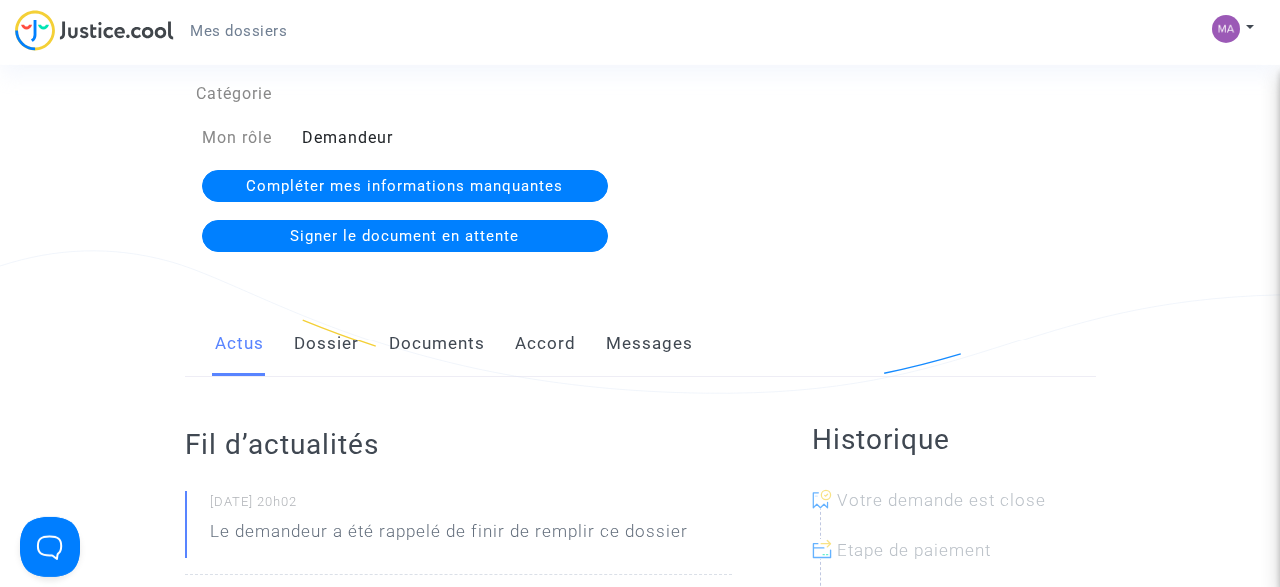 click on "Dossier" 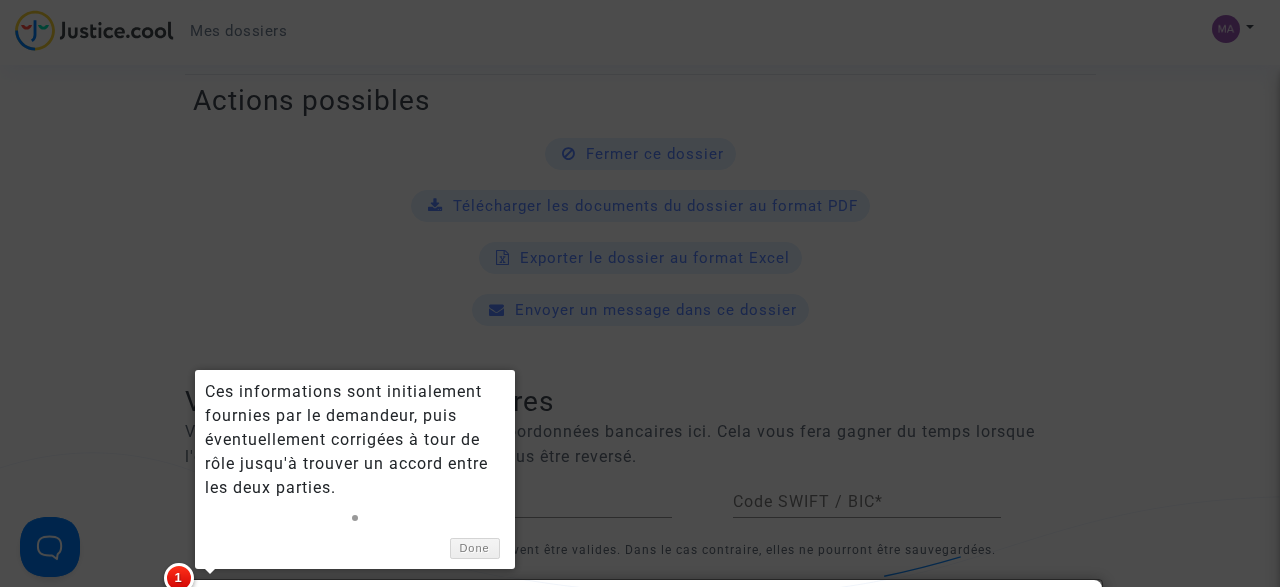 scroll, scrollTop: 660, scrollLeft: 0, axis: vertical 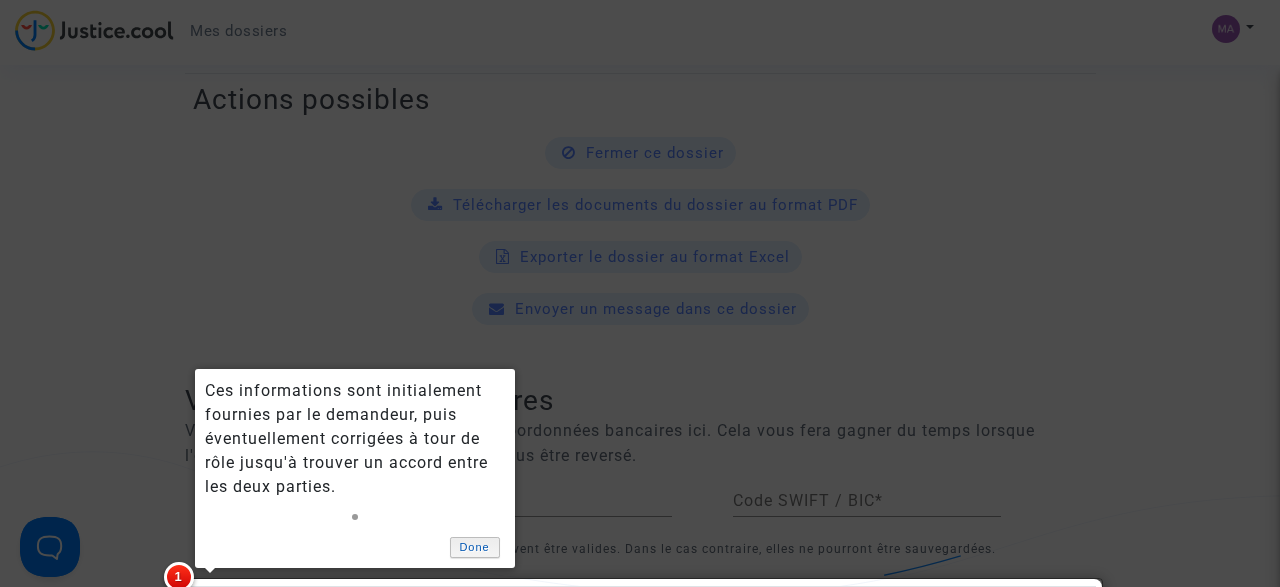 click on "Done" at bounding box center (475, 547) 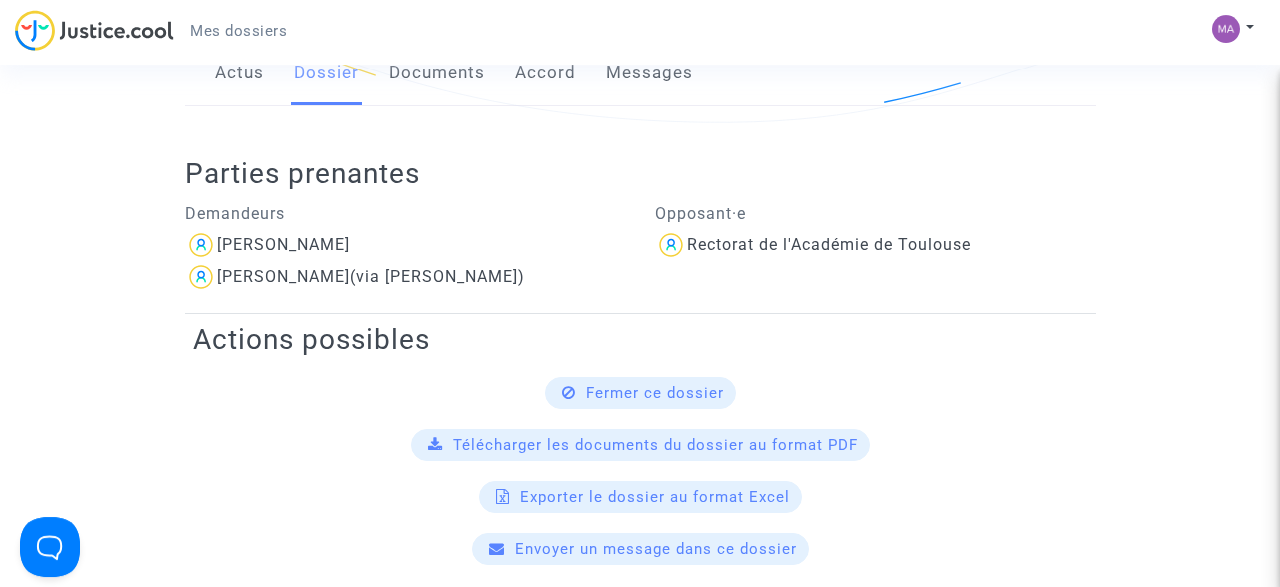 scroll, scrollTop: 402, scrollLeft: 0, axis: vertical 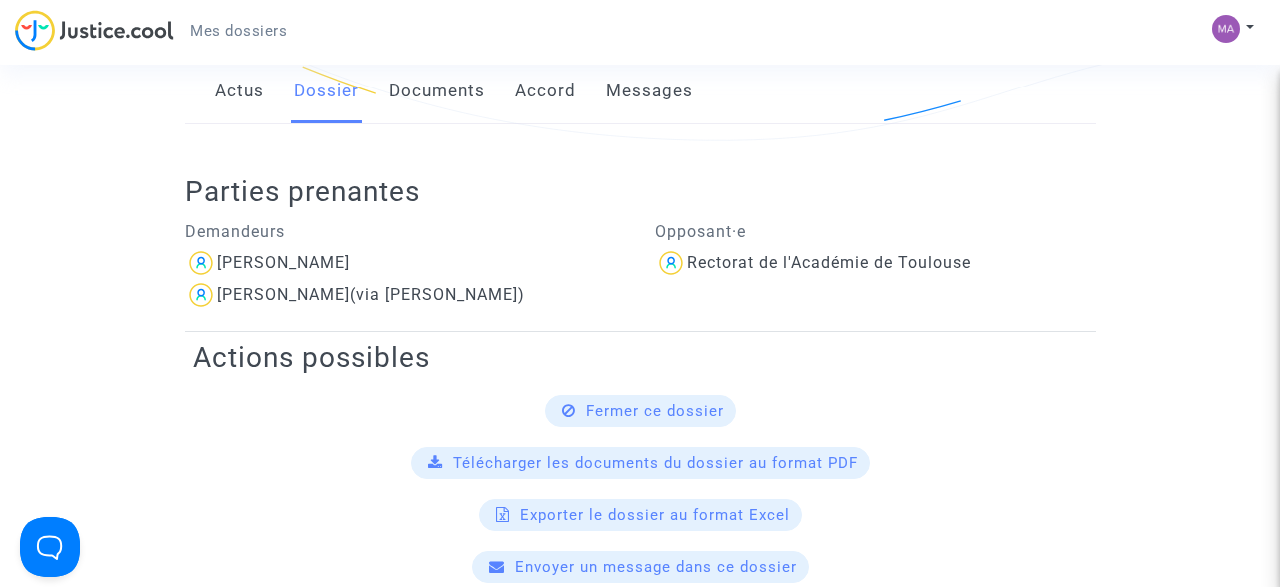 click on "Documents" 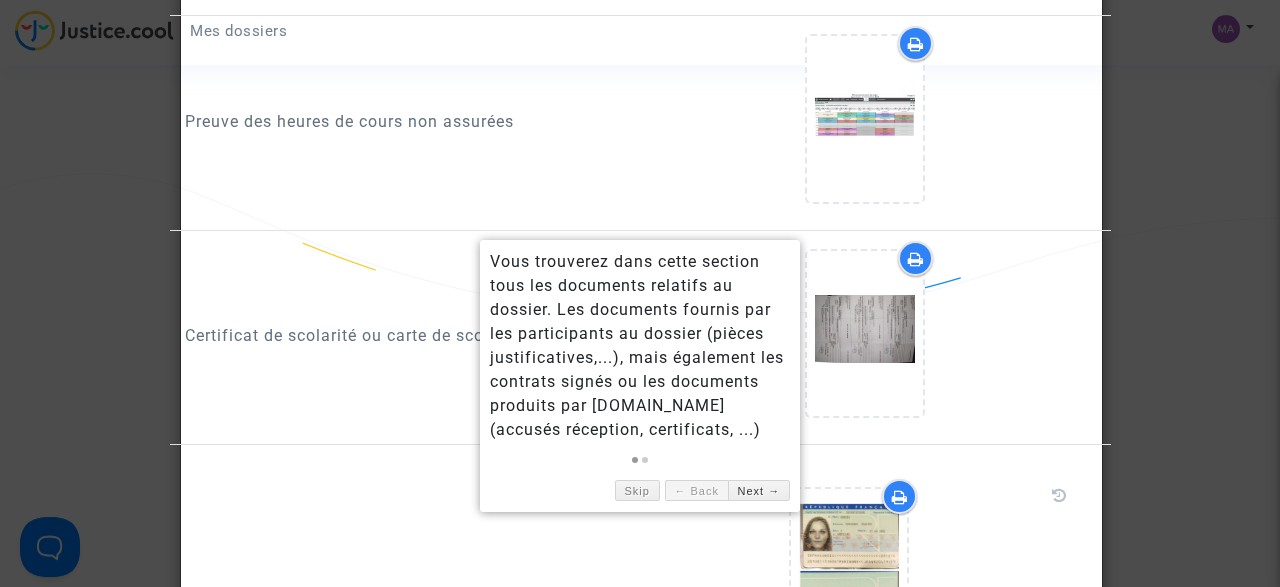 scroll, scrollTop: 937, scrollLeft: 0, axis: vertical 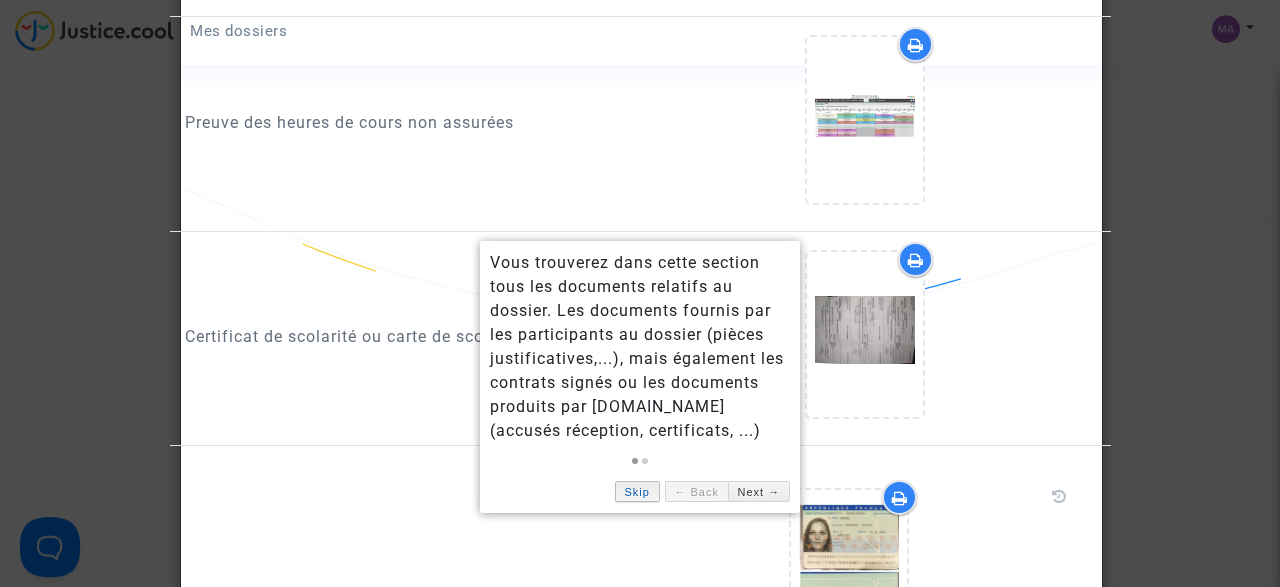 click on "Skip" at bounding box center [637, 491] 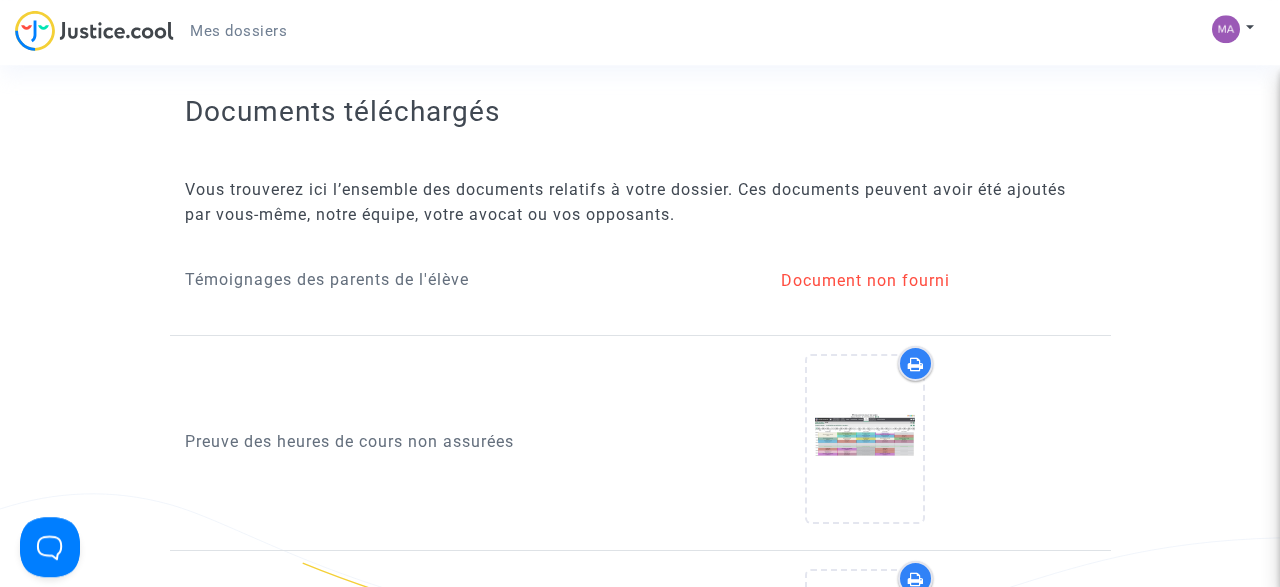 scroll, scrollTop: 448, scrollLeft: 0, axis: vertical 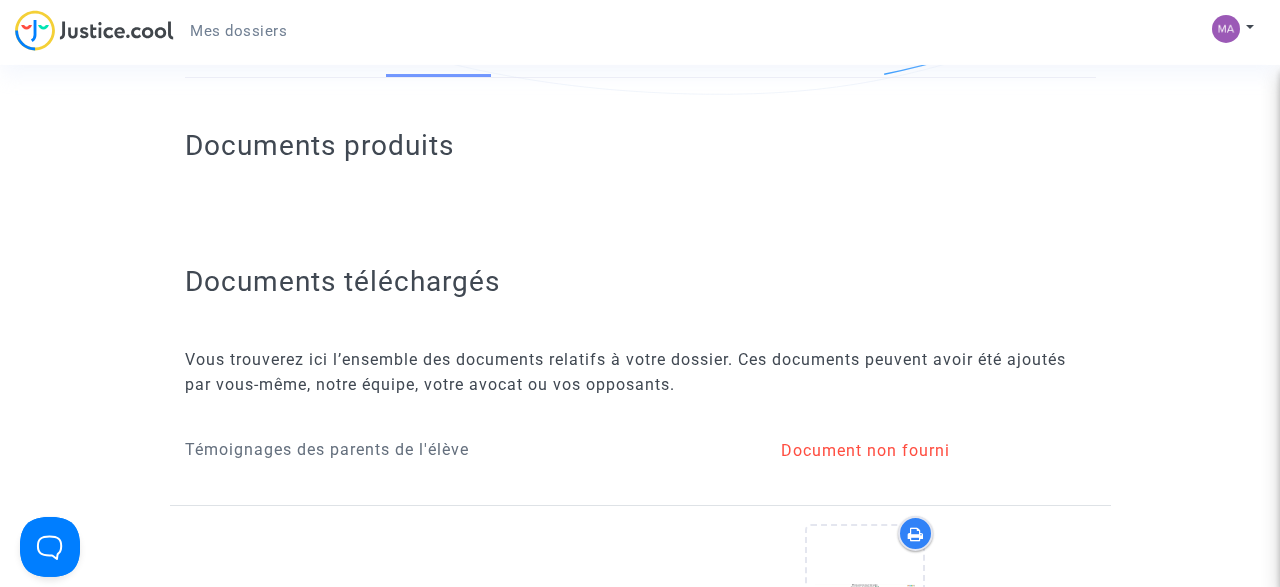 click on "Document non fourni" at bounding box center (865, 451) 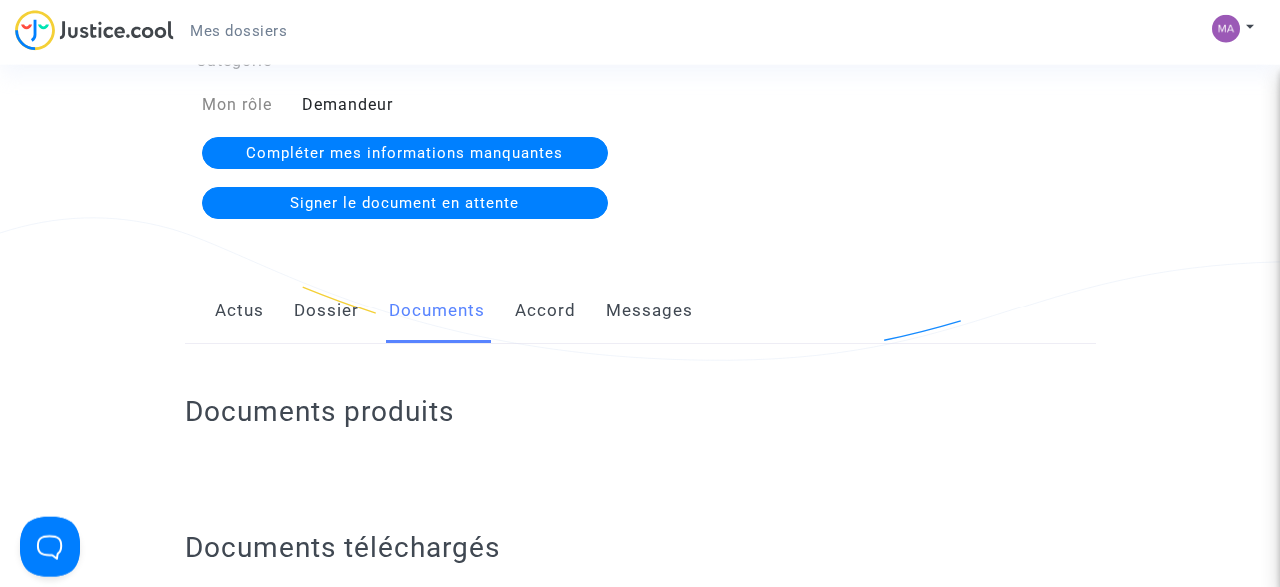 scroll, scrollTop: 172, scrollLeft: 0, axis: vertical 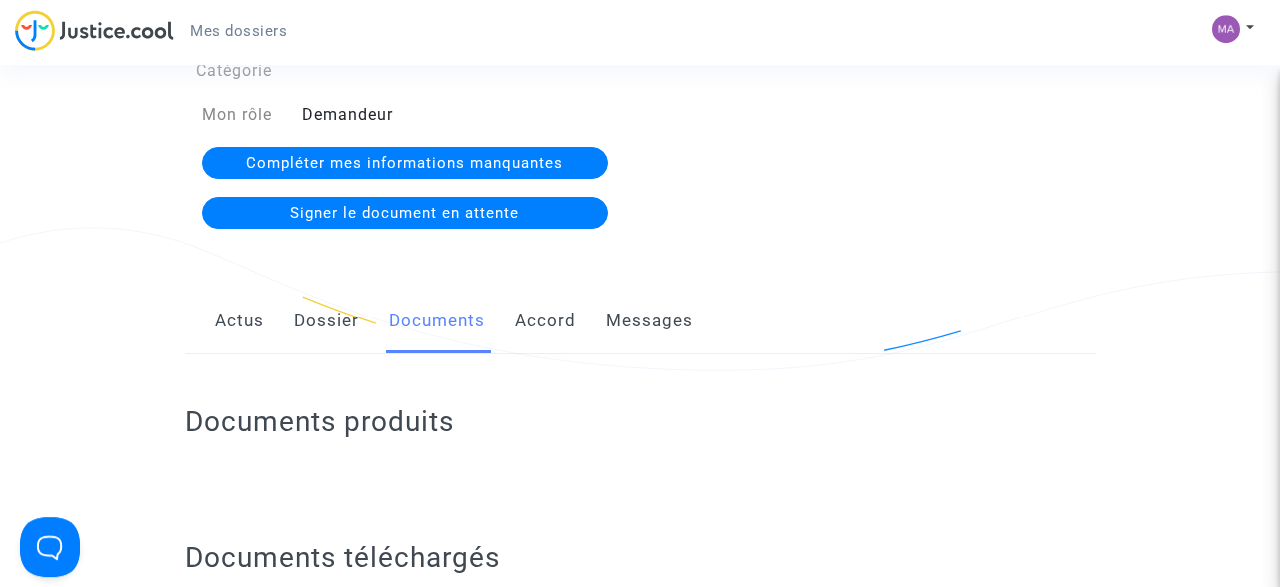 click on "Compléter mes informations manquantes" 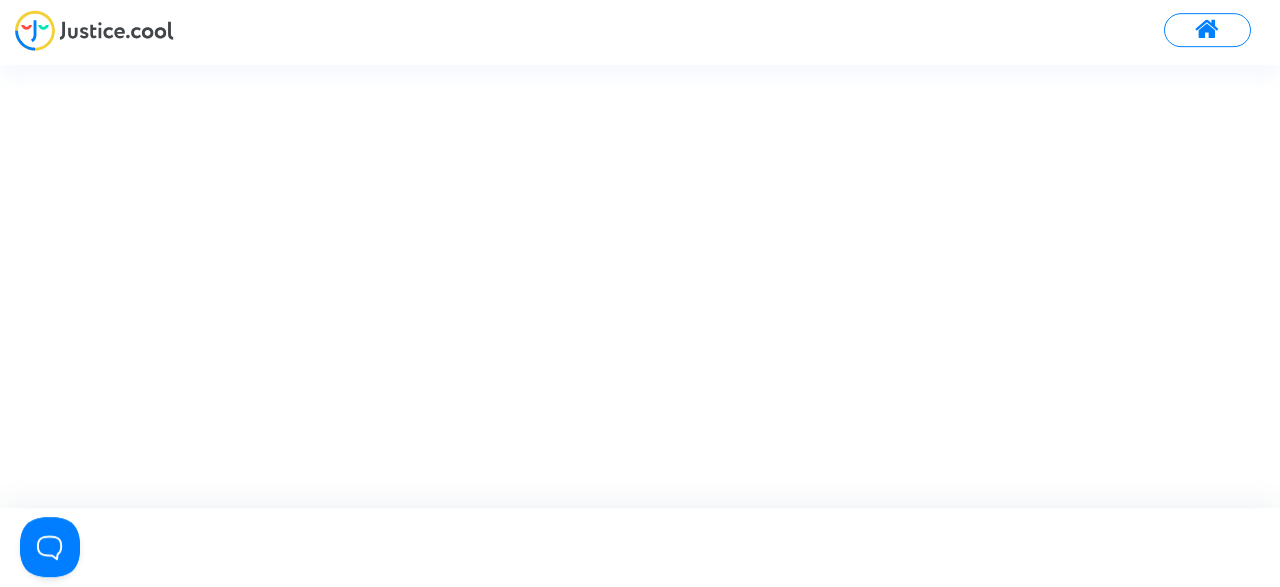 scroll, scrollTop: 0, scrollLeft: 0, axis: both 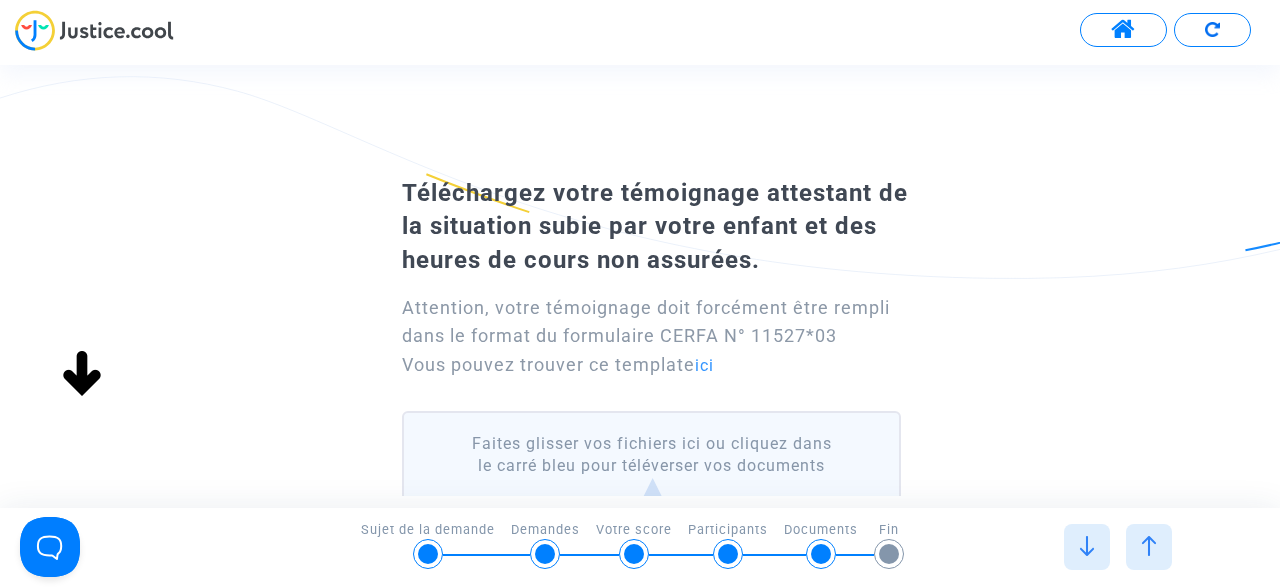 click on "Faites glisser vos fichiers ici ou cliquez dans le carré bleu pour téléverser vos documents" 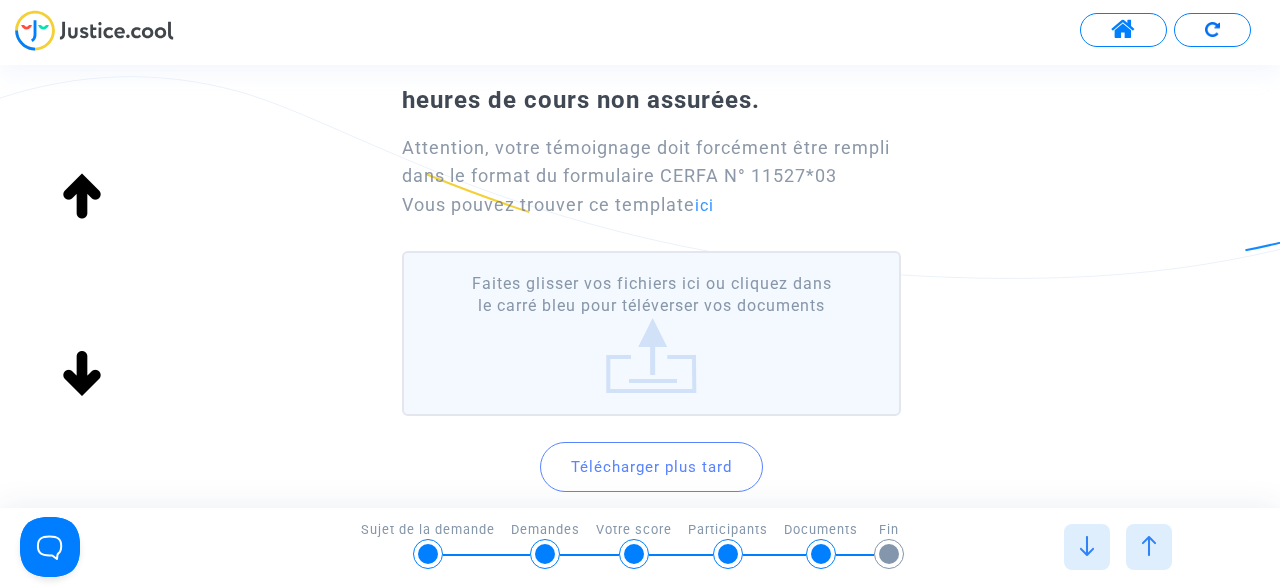 scroll, scrollTop: 332, scrollLeft: 0, axis: vertical 